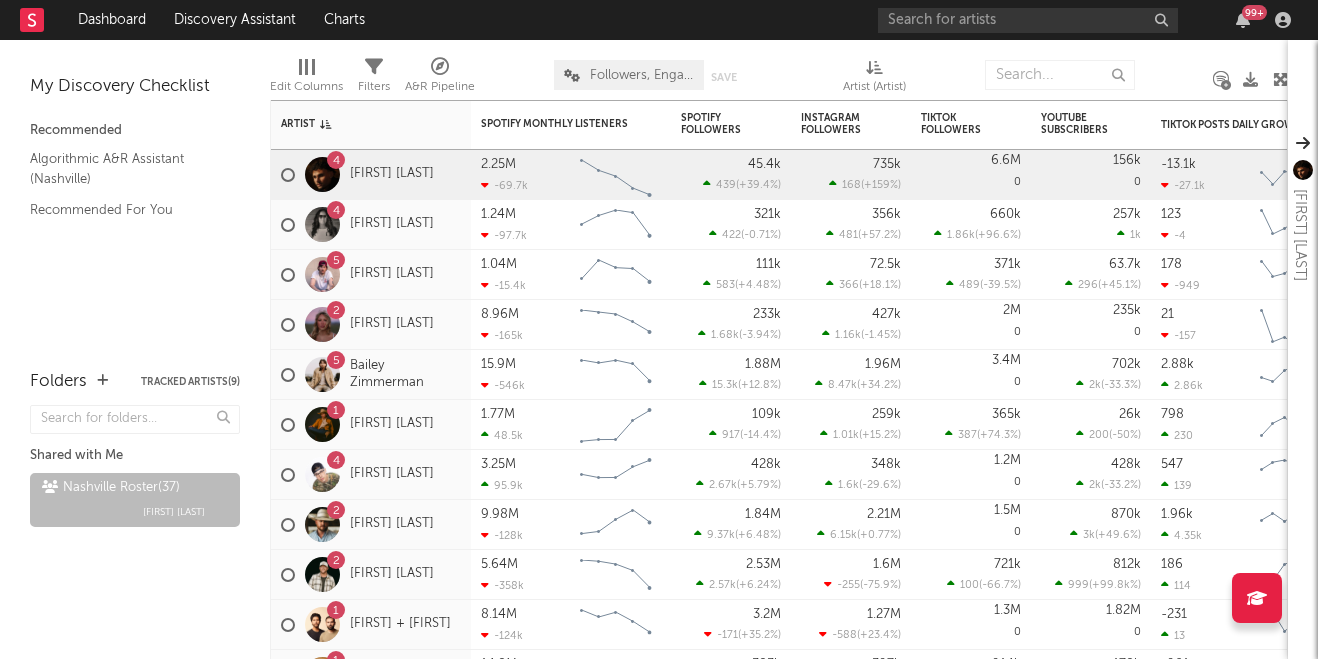 scroll, scrollTop: 0, scrollLeft: 0, axis: both 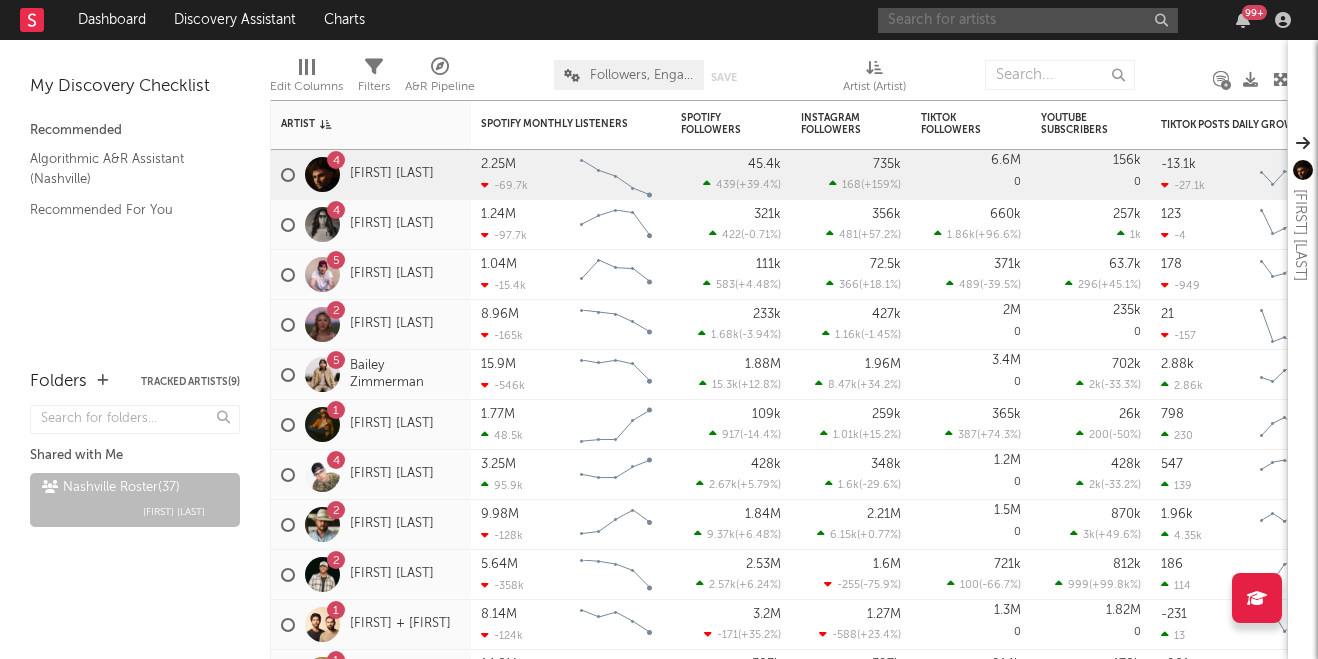 click at bounding box center (1028, 20) 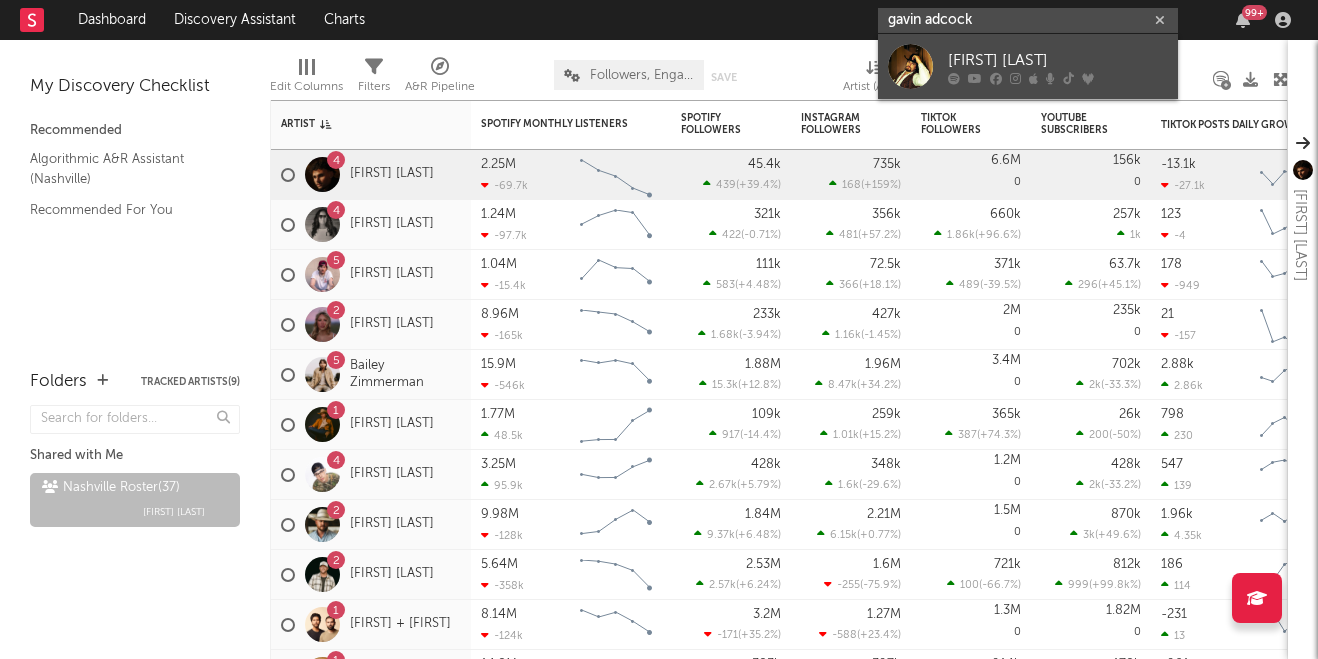 type on "gavin adcock" 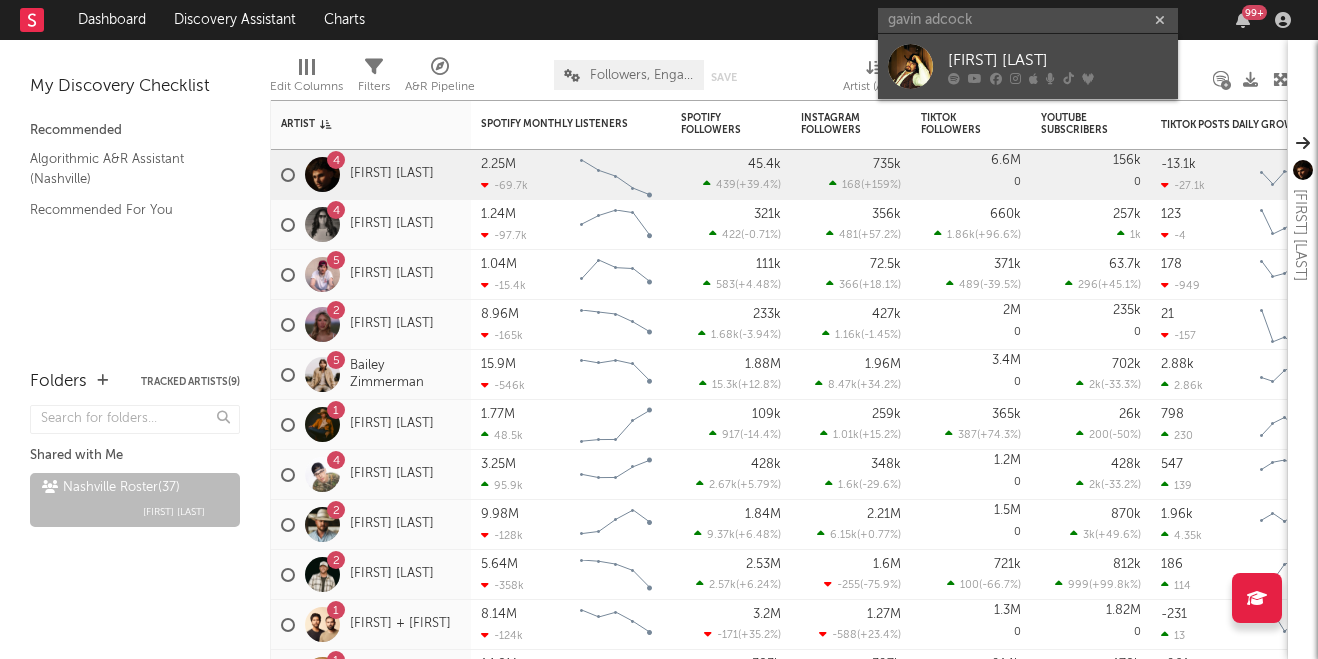 click at bounding box center [910, 66] 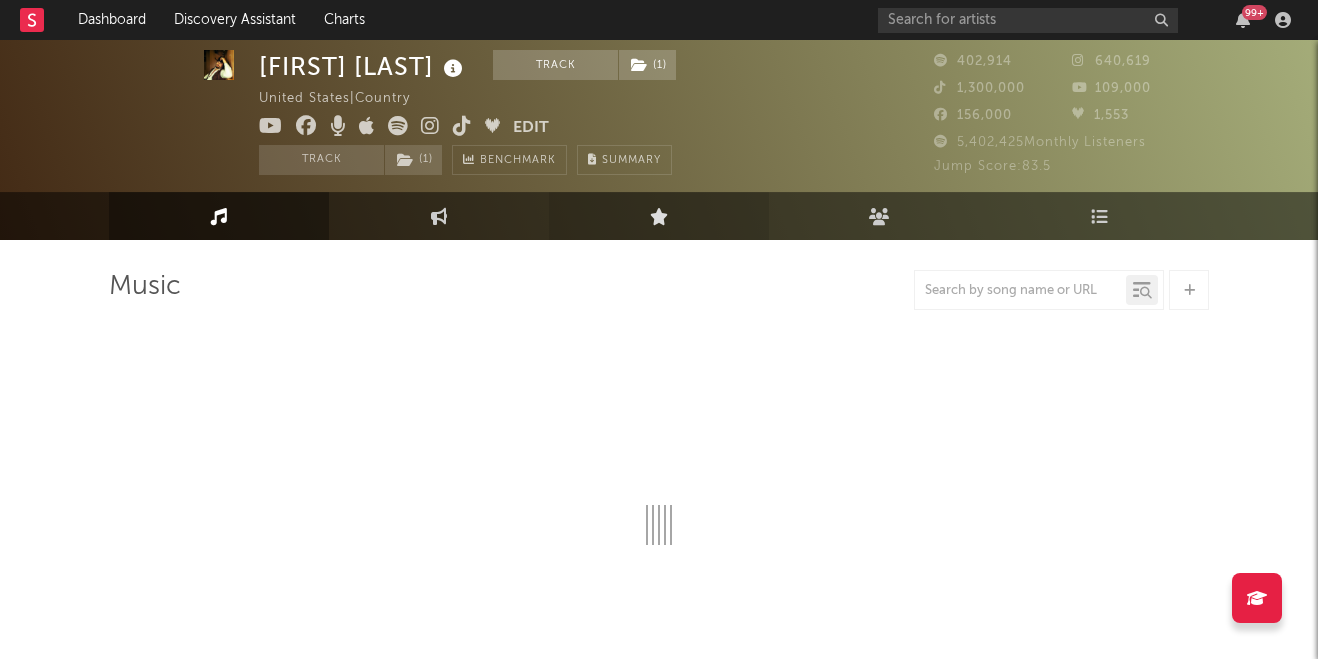 scroll, scrollTop: 92, scrollLeft: 0, axis: vertical 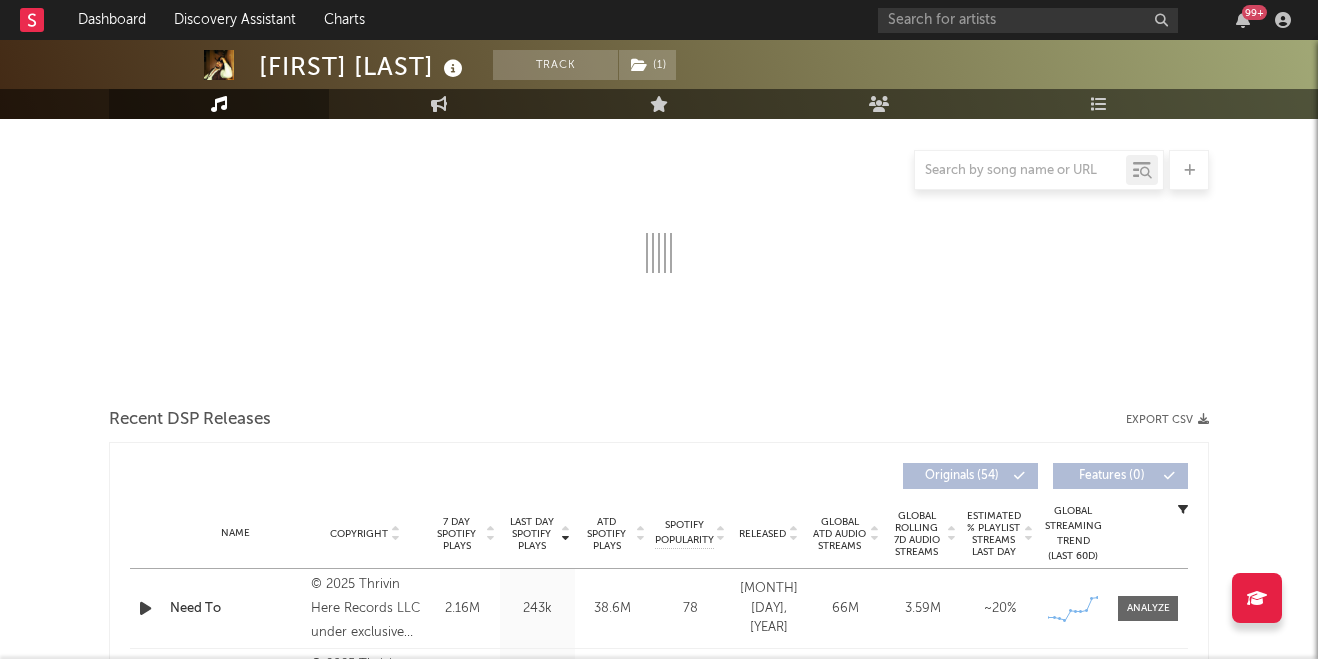 select on "6m" 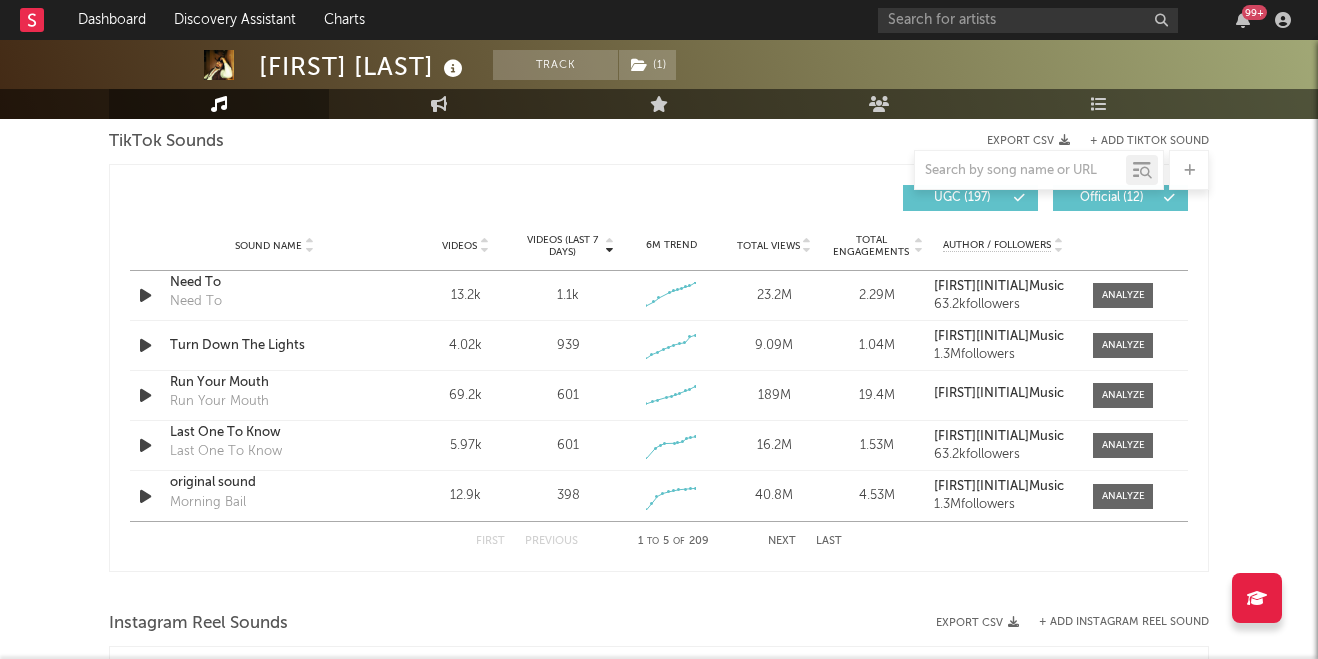 scroll, scrollTop: 1361, scrollLeft: 0, axis: vertical 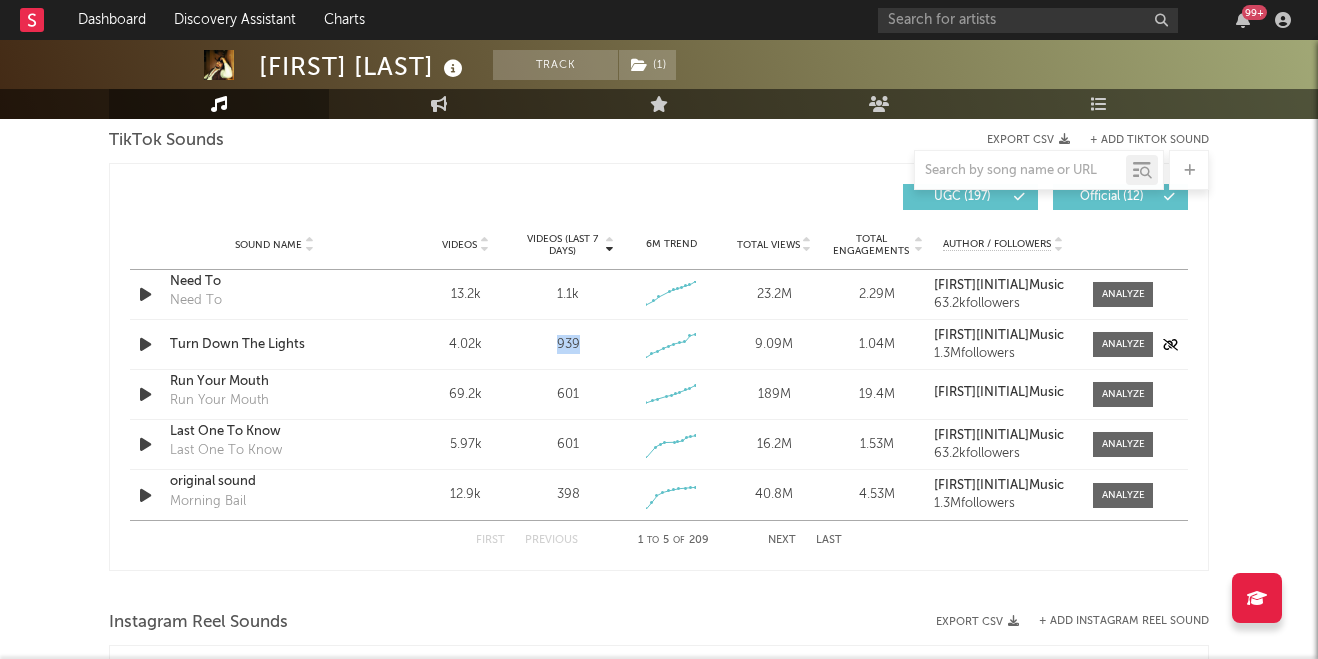 drag, startPoint x: 535, startPoint y: 340, endPoint x: 611, endPoint y: 344, distance: 76.105194 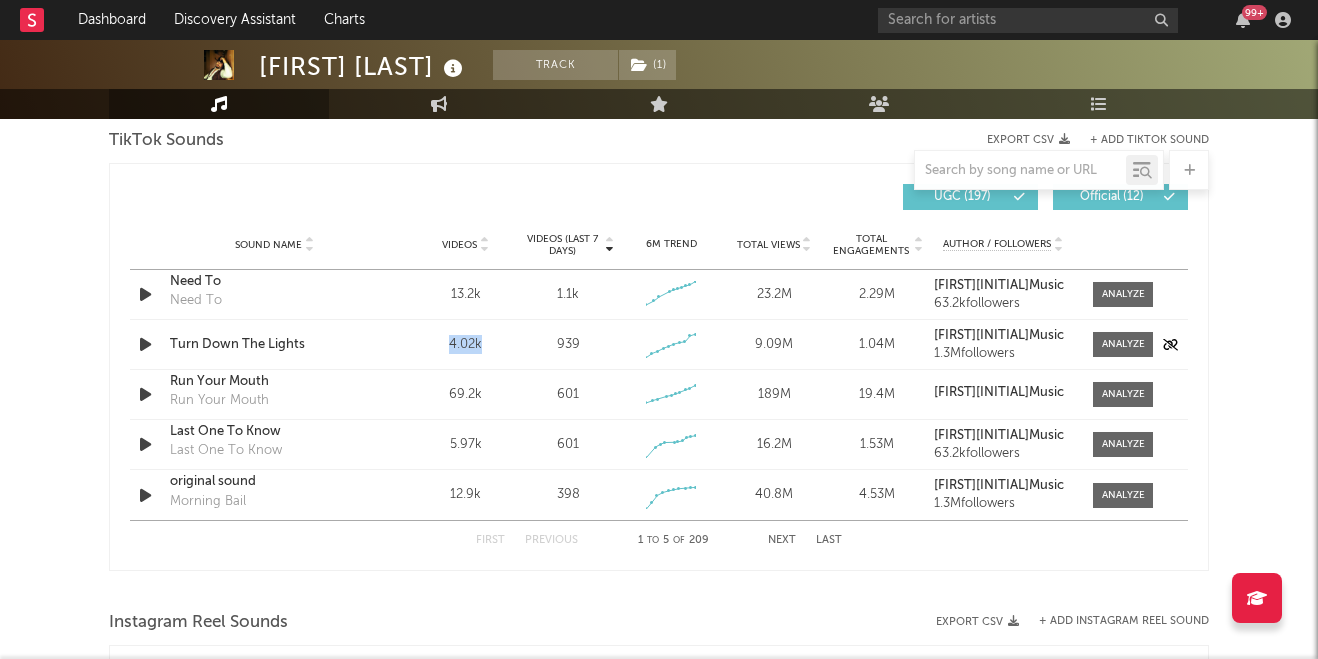 drag, startPoint x: 492, startPoint y: 339, endPoint x: 425, endPoint y: 339, distance: 67 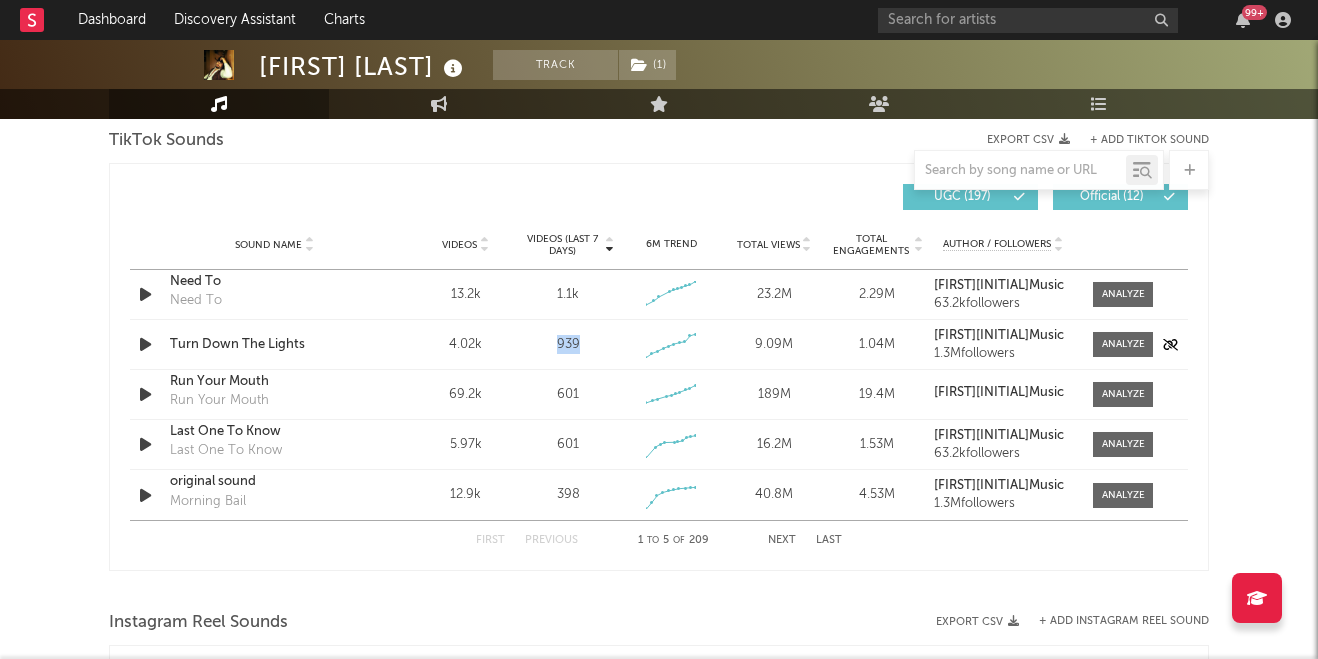 drag, startPoint x: 551, startPoint y: 346, endPoint x: 590, endPoint y: 346, distance: 39 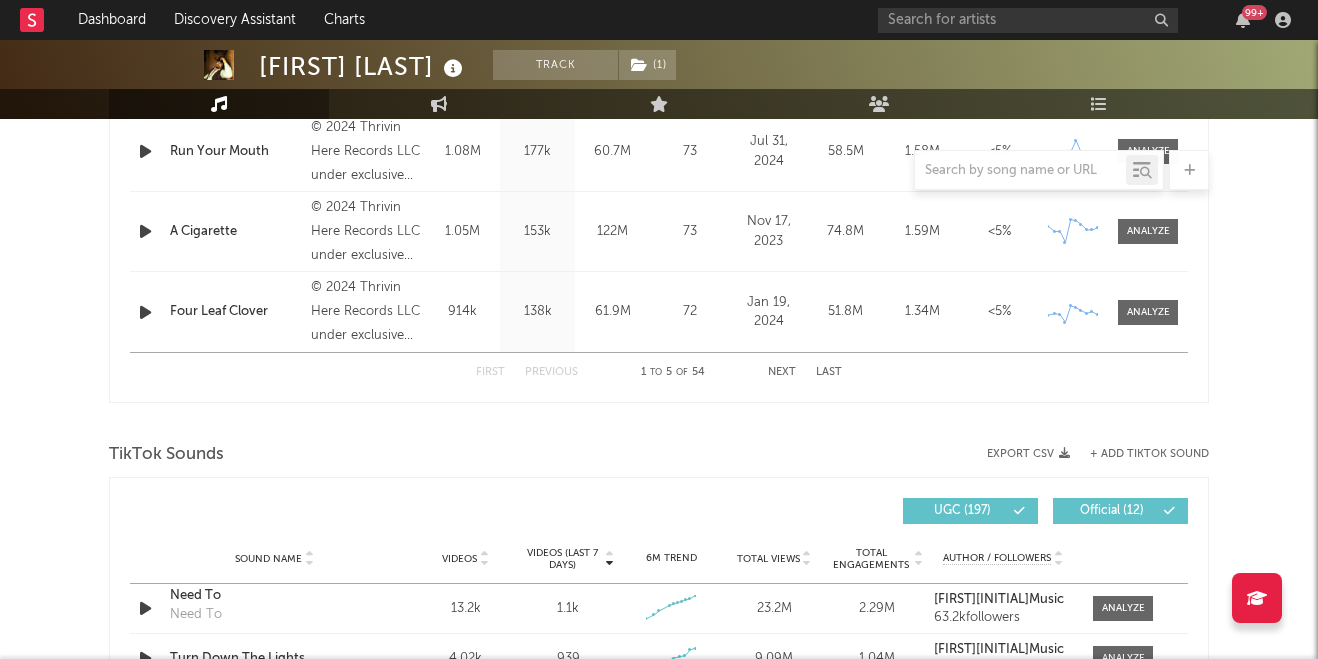 scroll, scrollTop: 999, scrollLeft: 0, axis: vertical 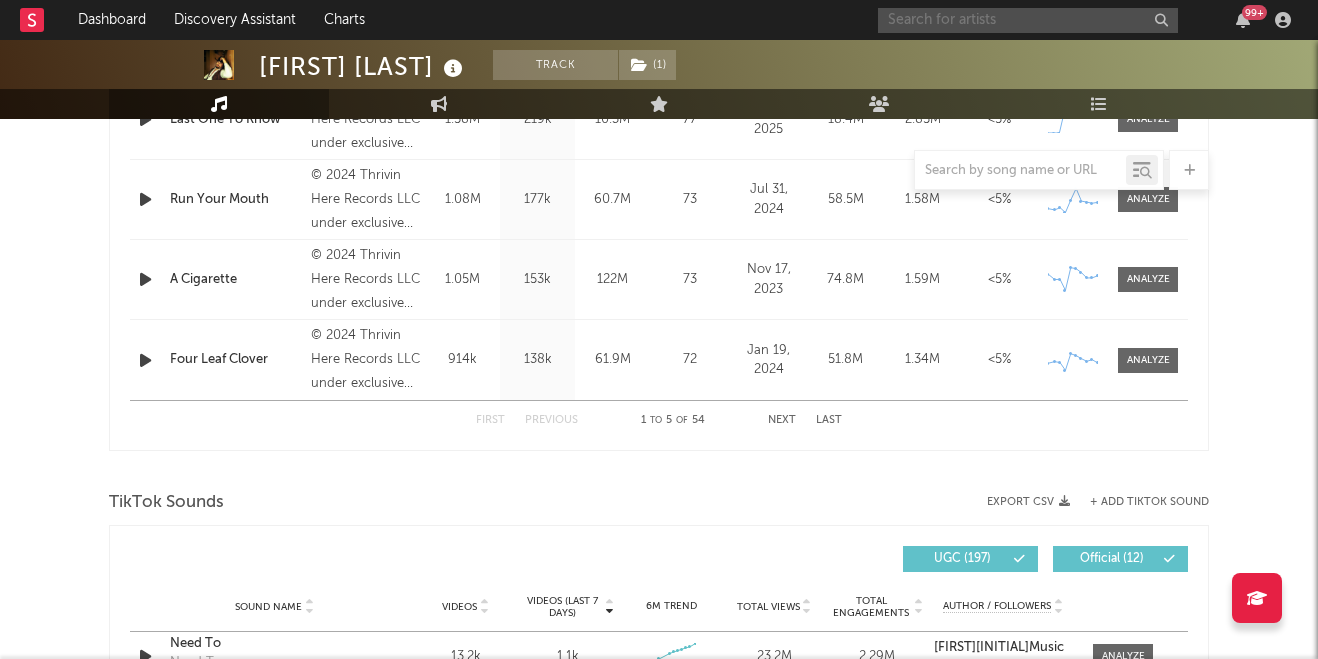 click at bounding box center [1028, 20] 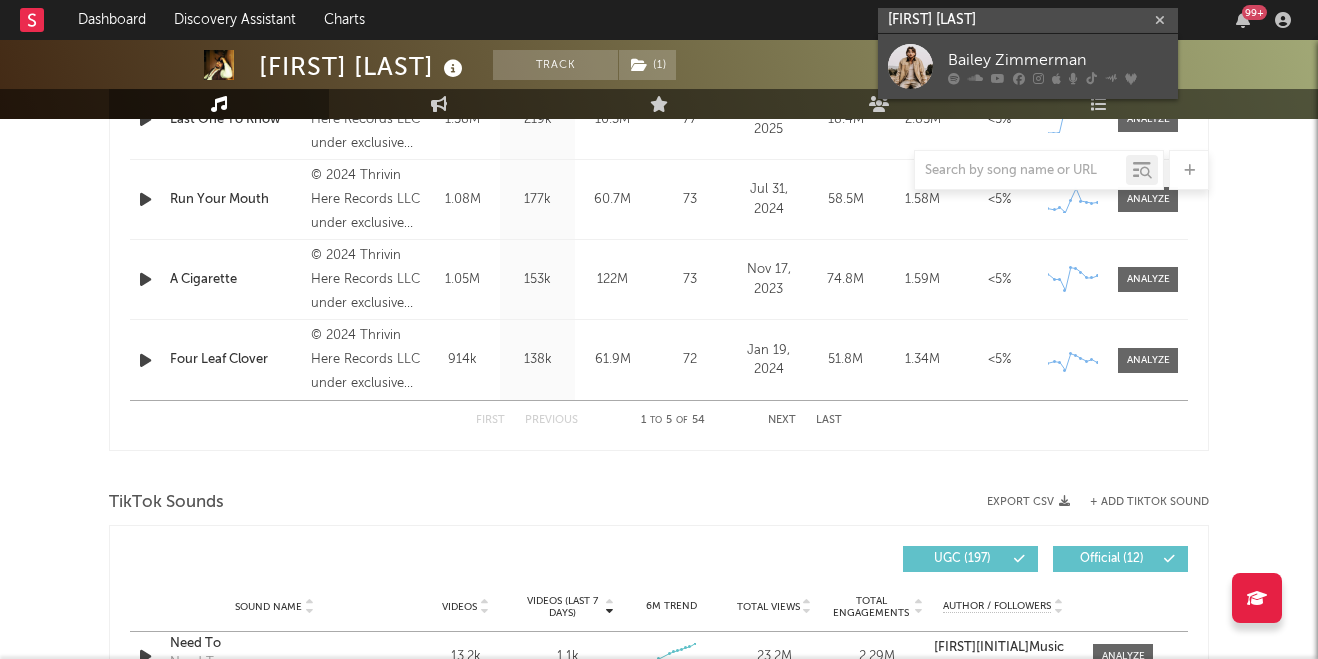 type on "bailey zimmerman" 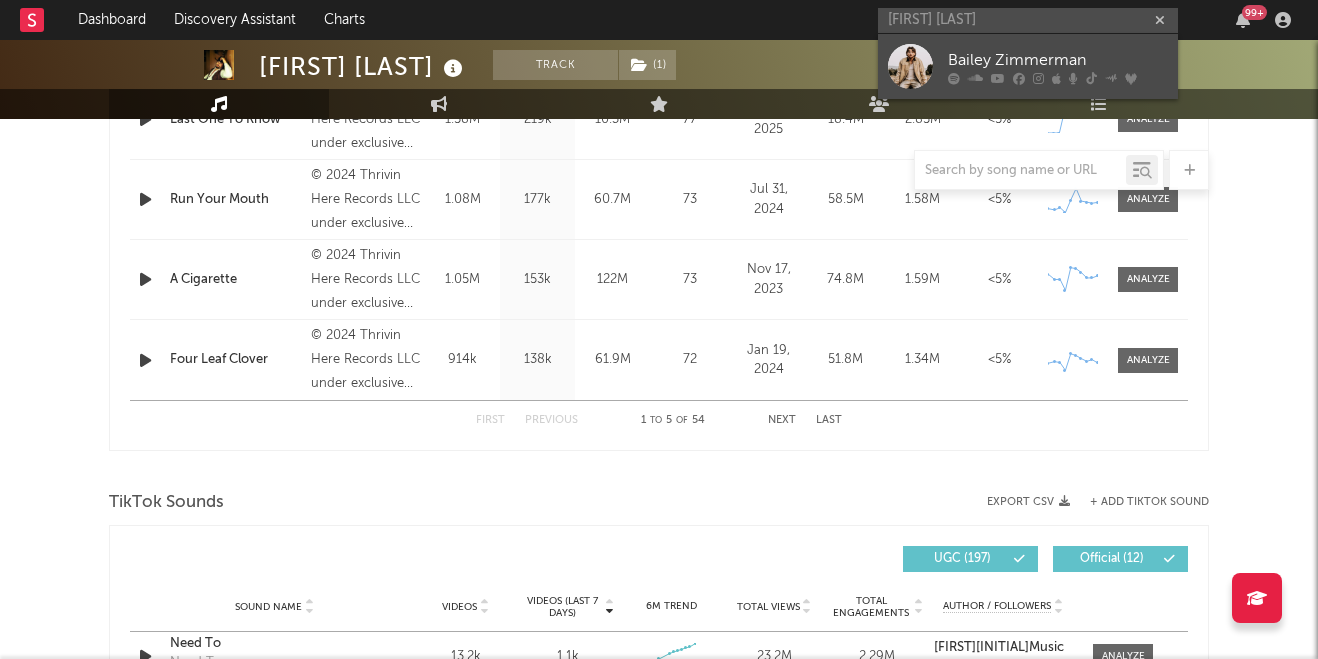 click on "Bailey Zimmerman" at bounding box center [1058, 60] 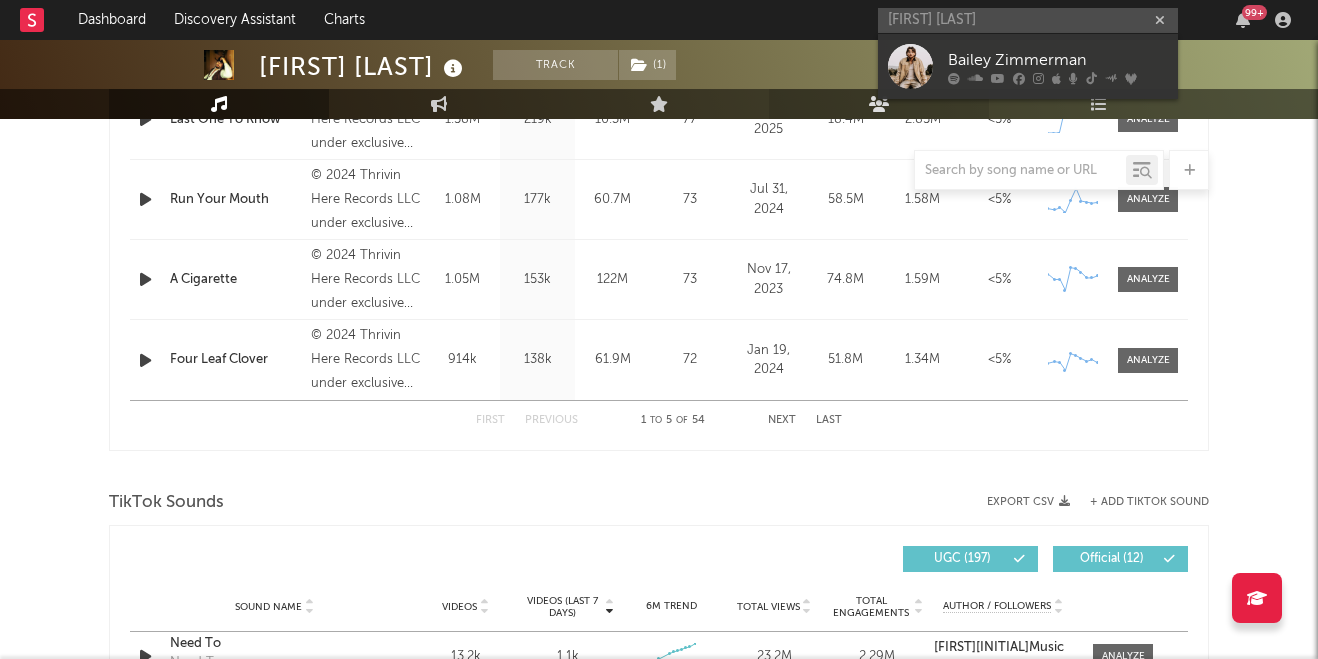 type 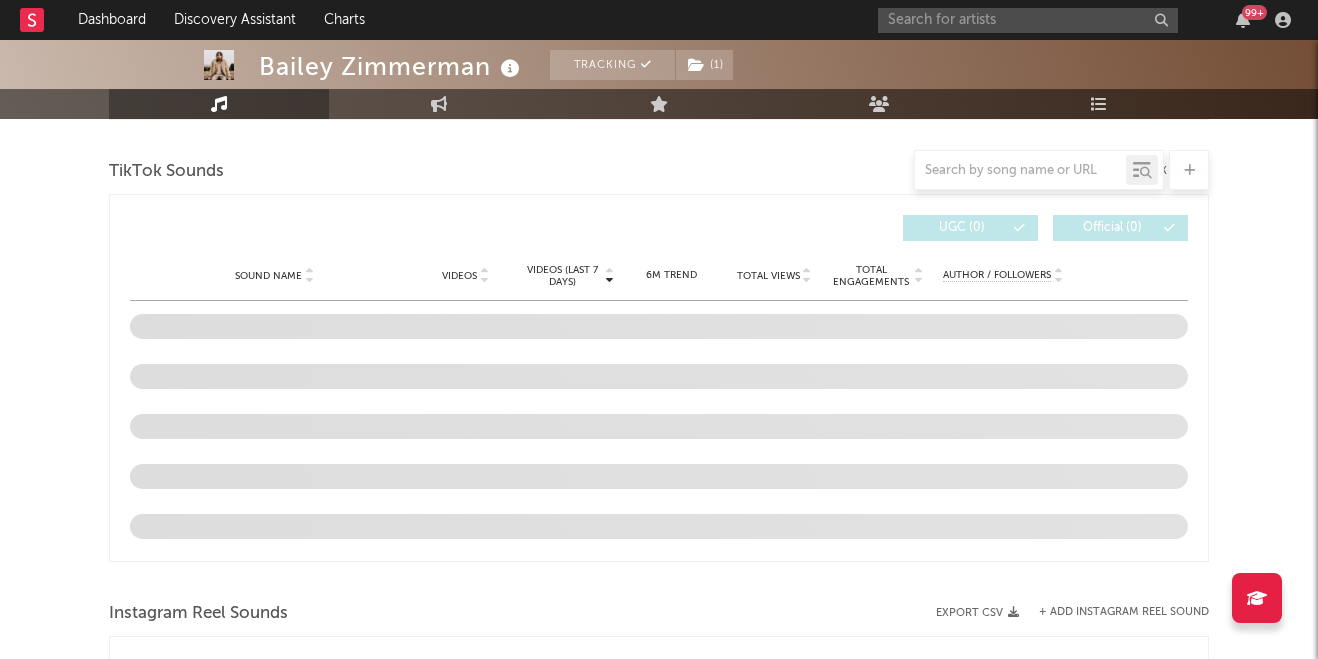 scroll, scrollTop: 1171, scrollLeft: 0, axis: vertical 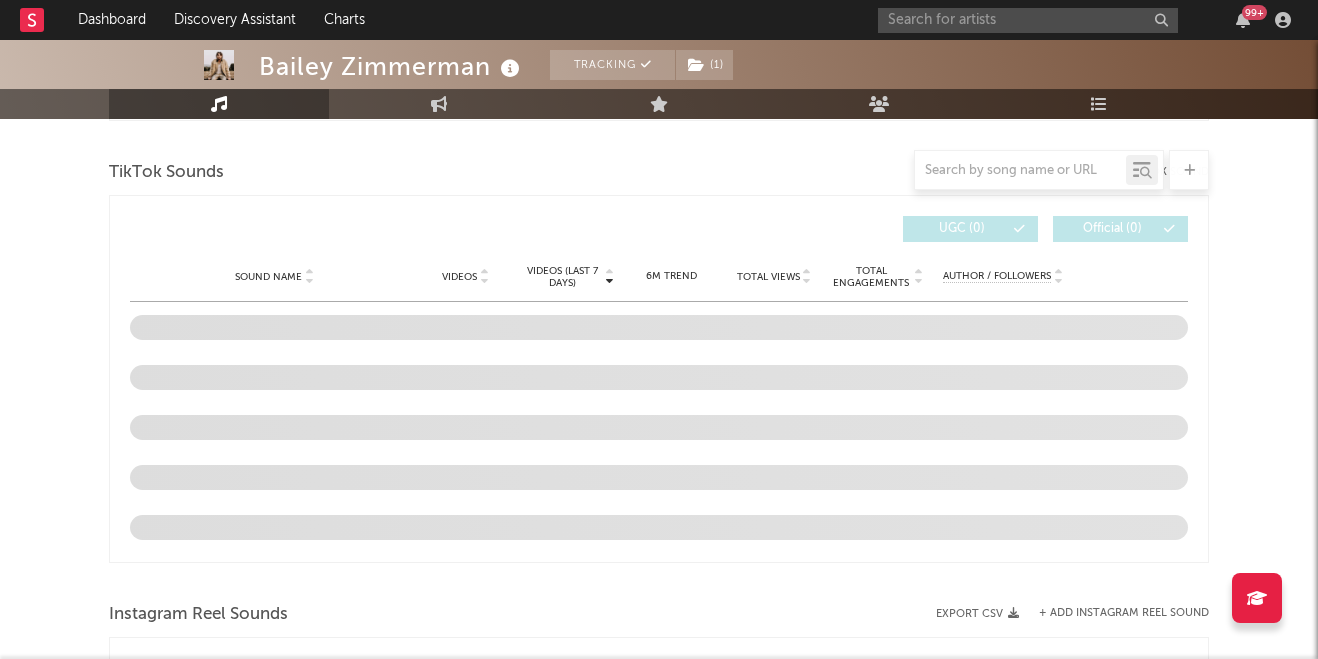 select on "6m" 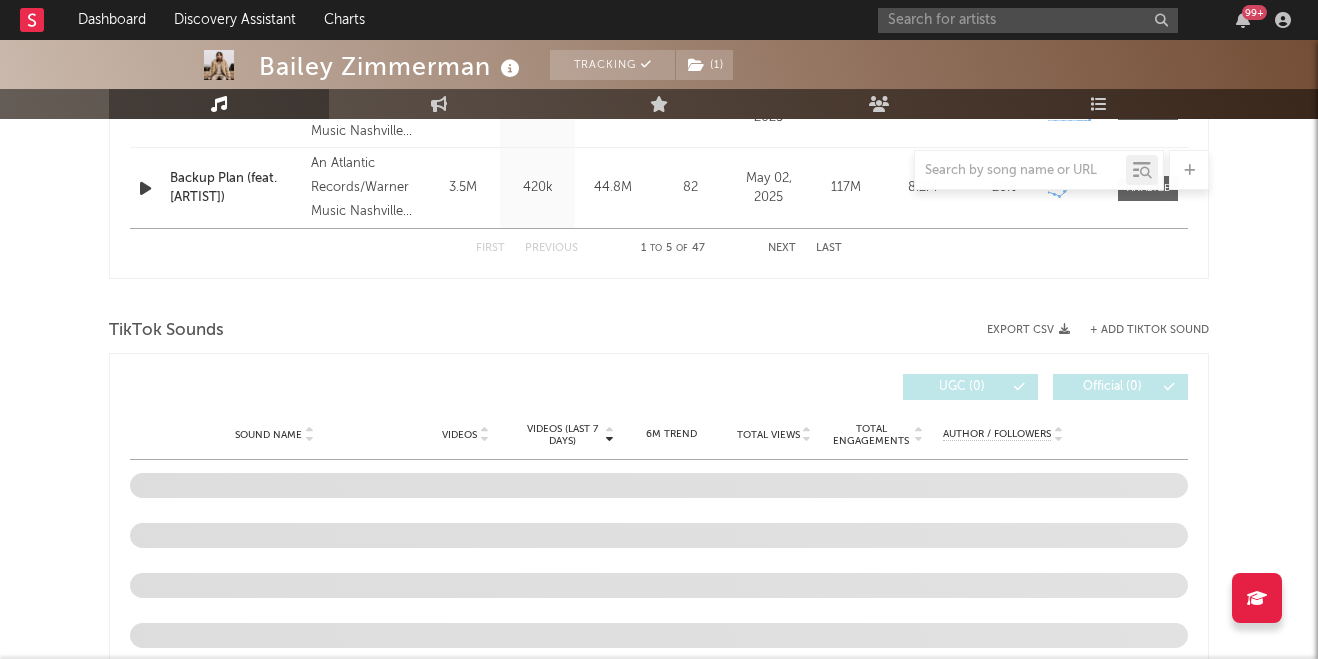 scroll, scrollTop: 1329, scrollLeft: 0, axis: vertical 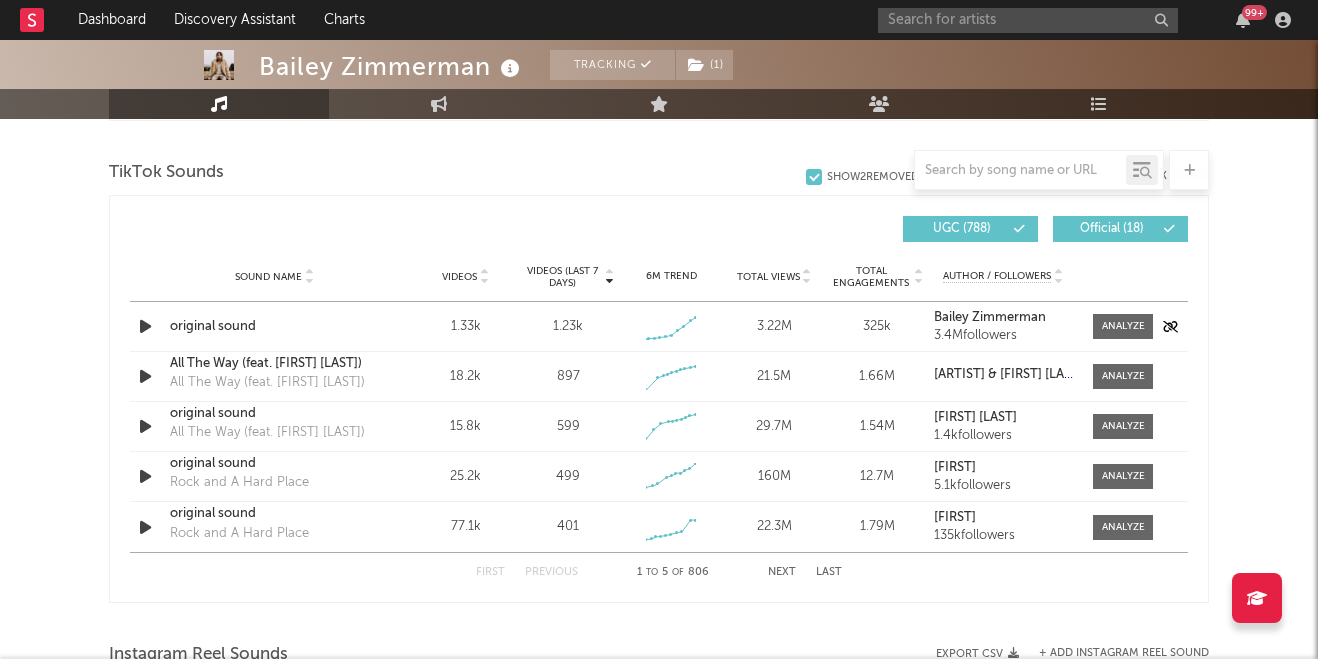click at bounding box center [145, 326] 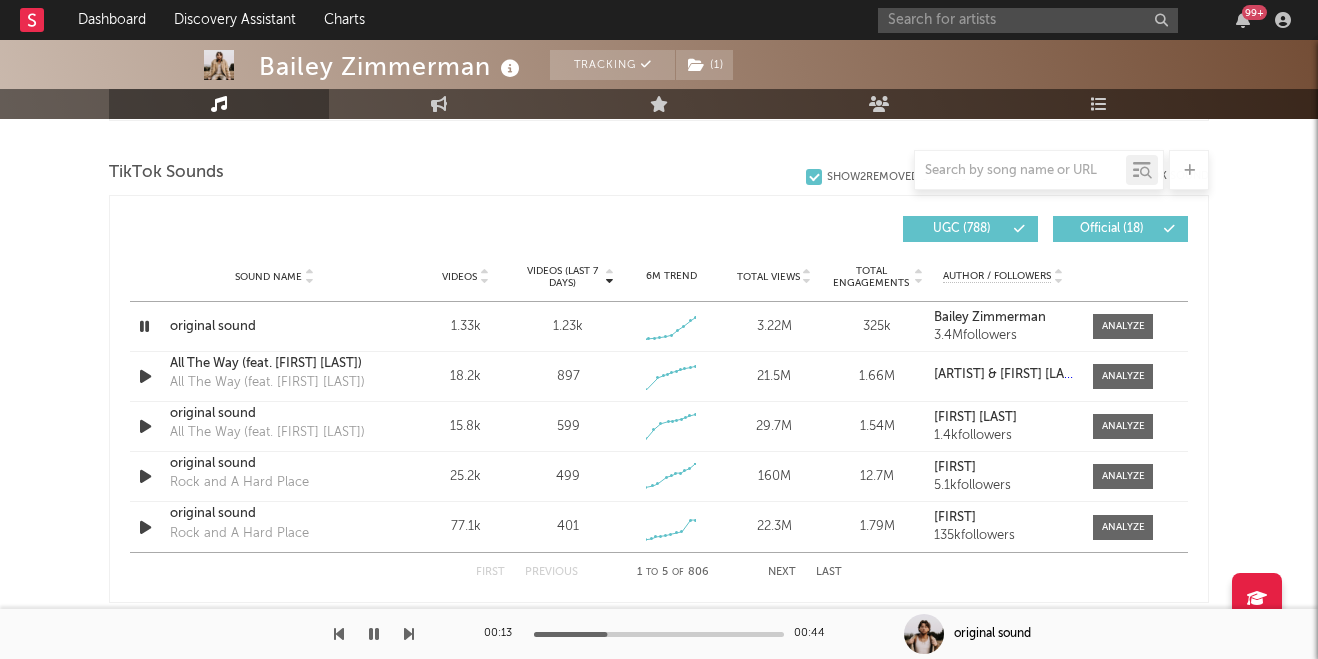 click at bounding box center (659, 634) 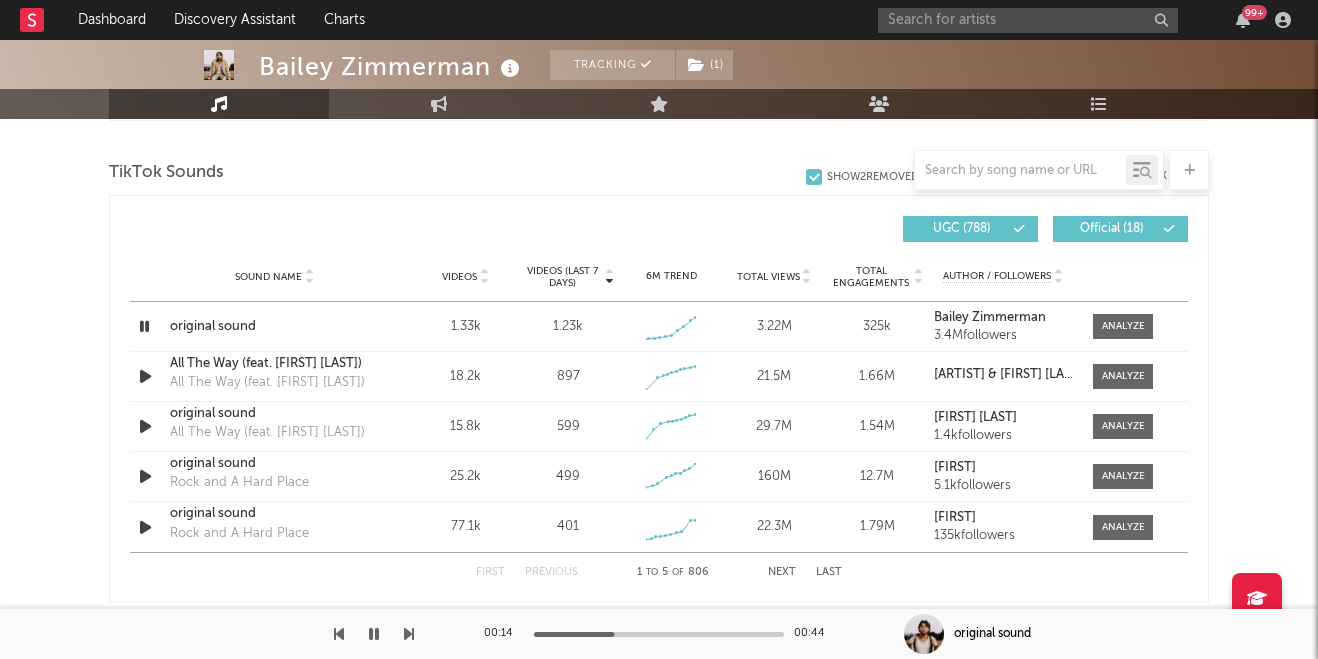 click at bounding box center [659, 634] 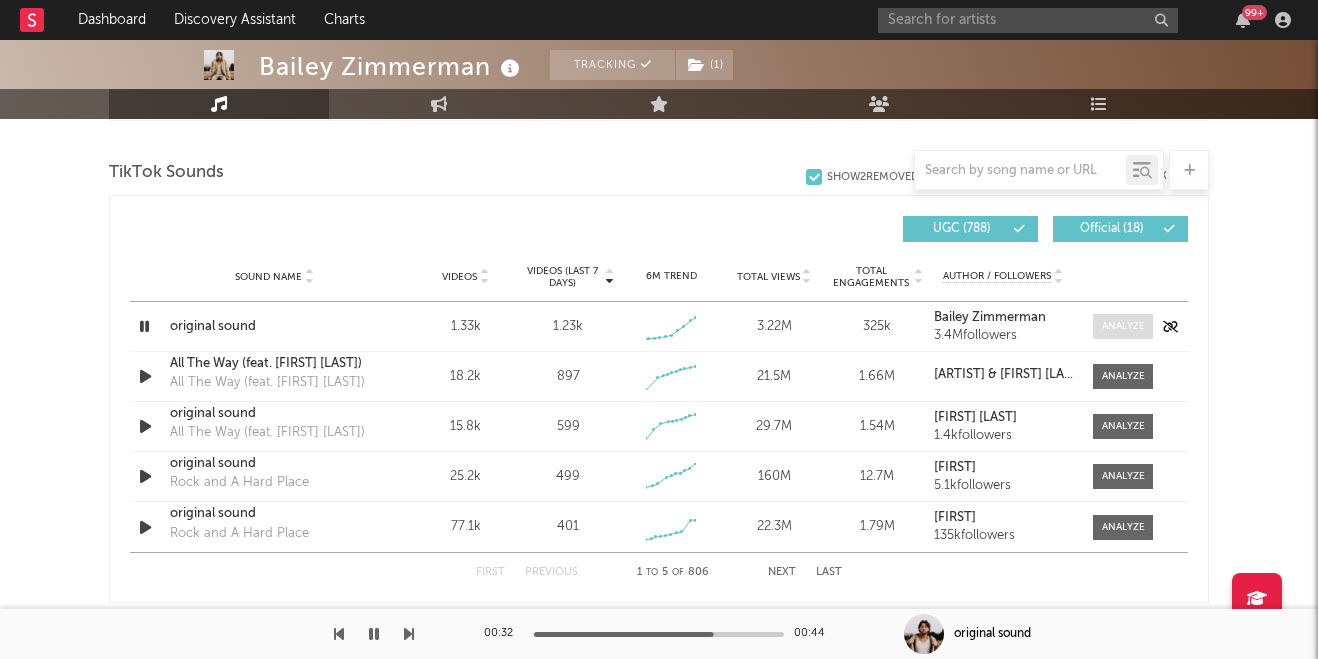 click at bounding box center [1123, 326] 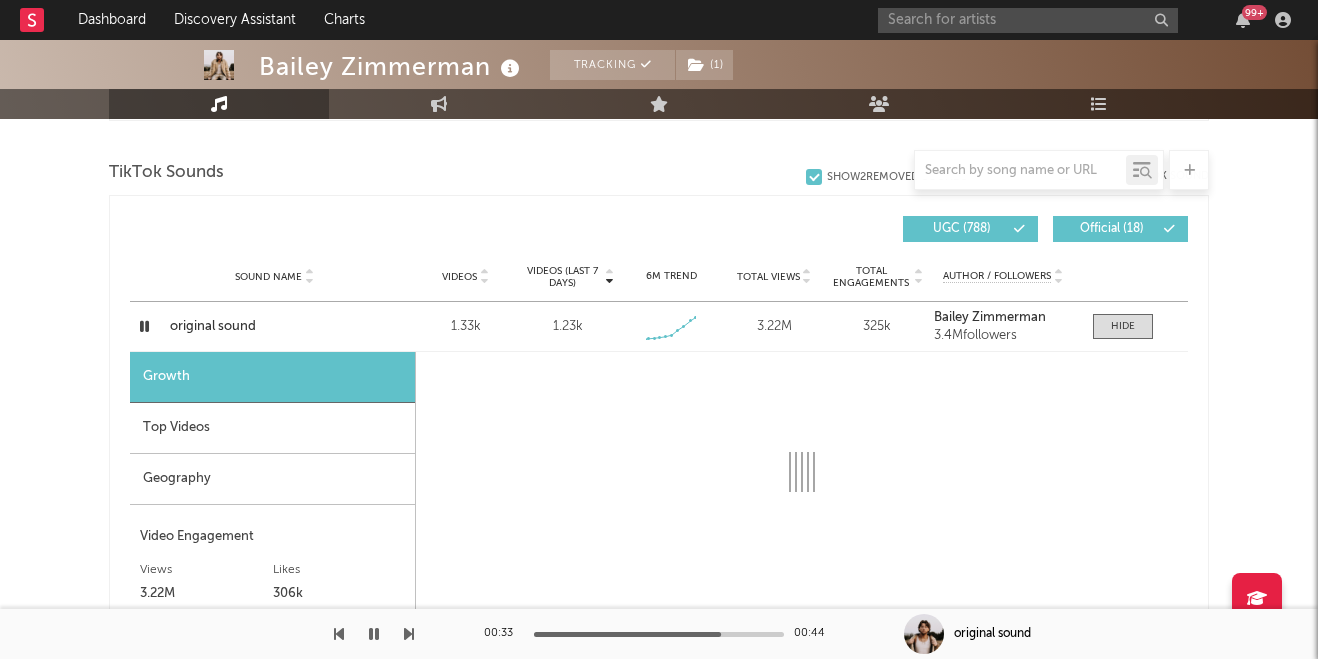 select on "1w" 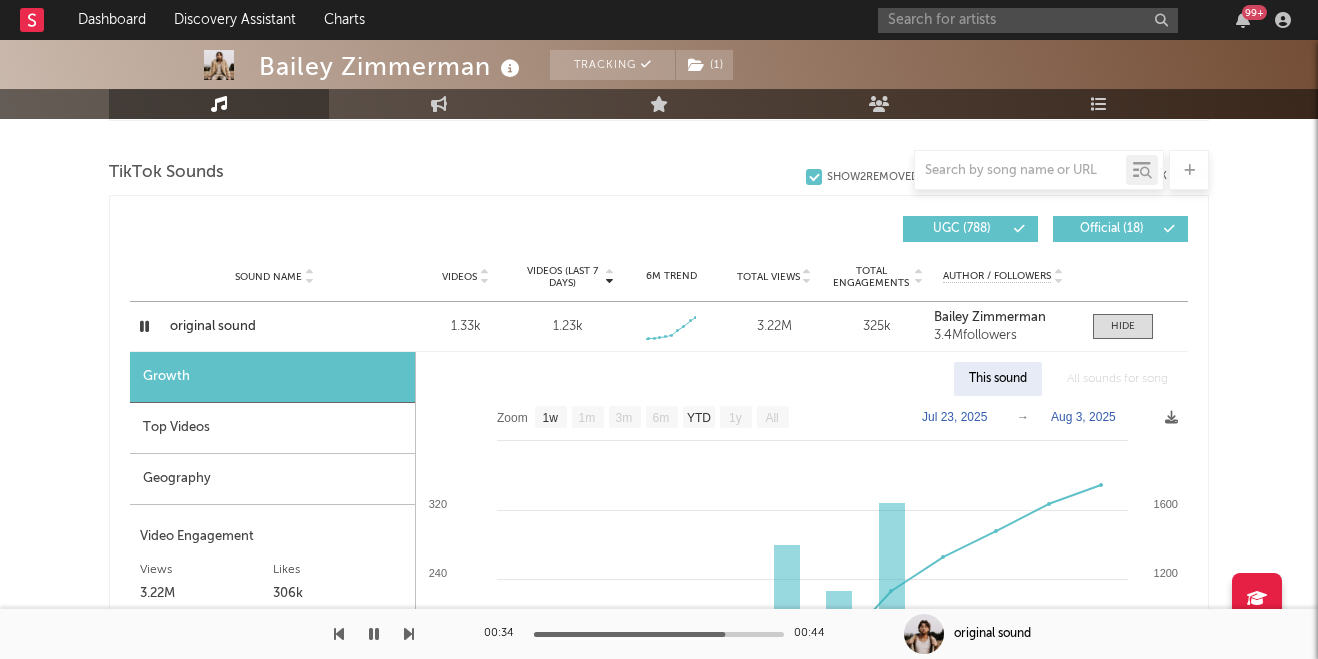 click on "Top Videos" at bounding box center [272, 428] 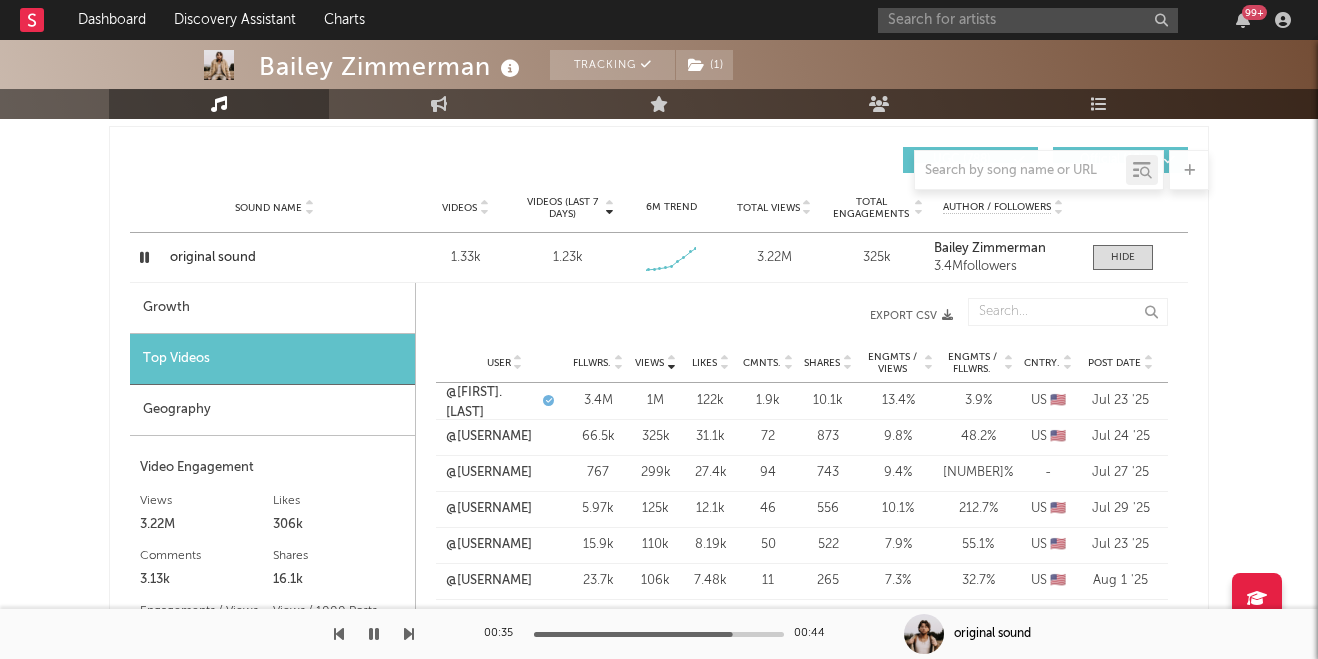 scroll, scrollTop: 1400, scrollLeft: 0, axis: vertical 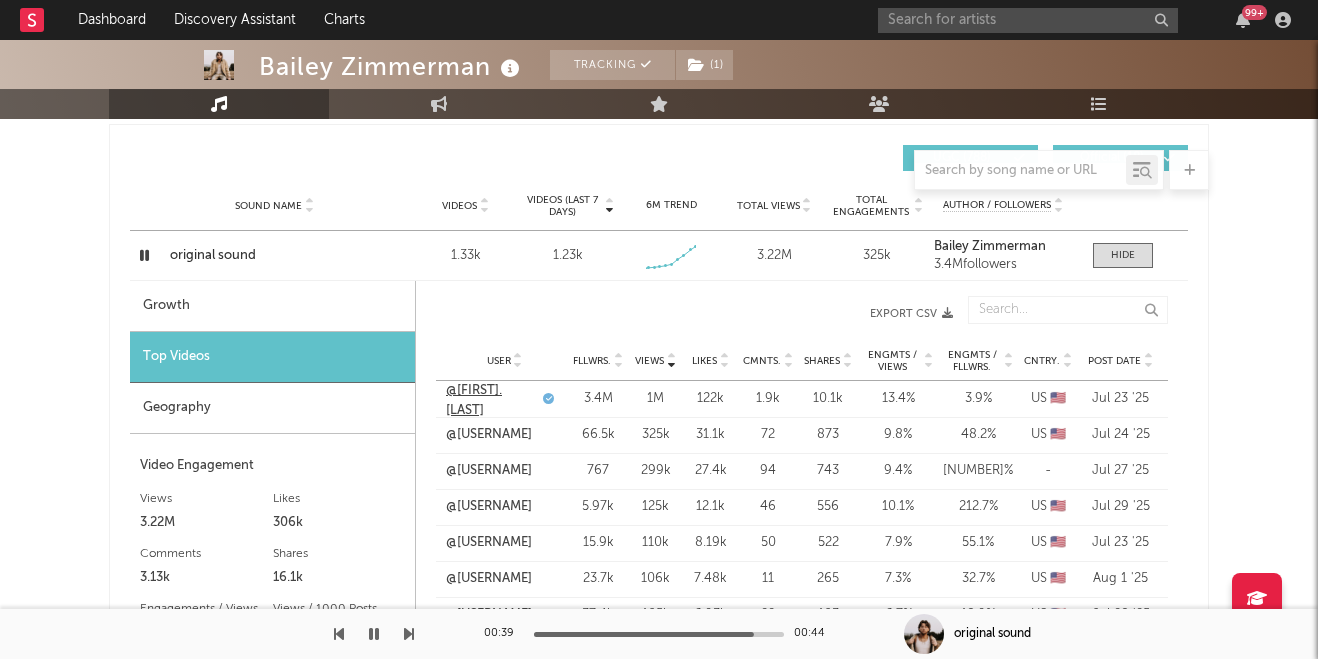 click on "@bailey.zimmerman" at bounding box center [492, 400] 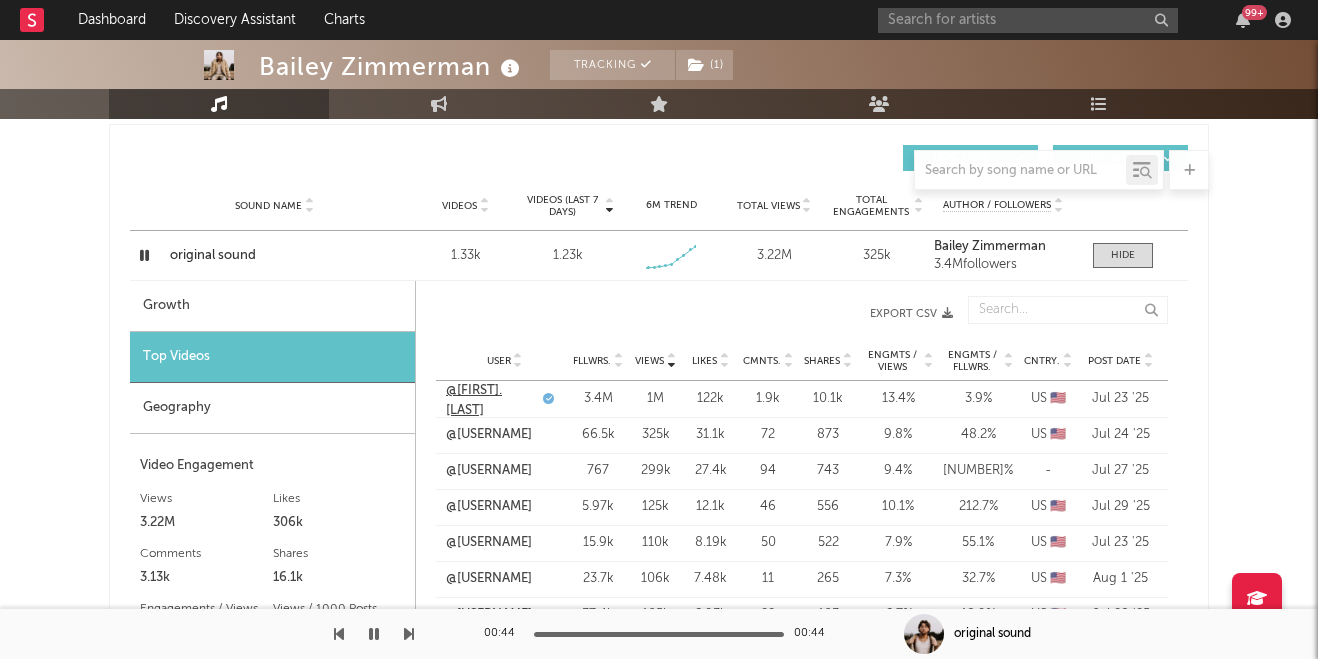 click on "@bailey.zimmerman" at bounding box center [492, 400] 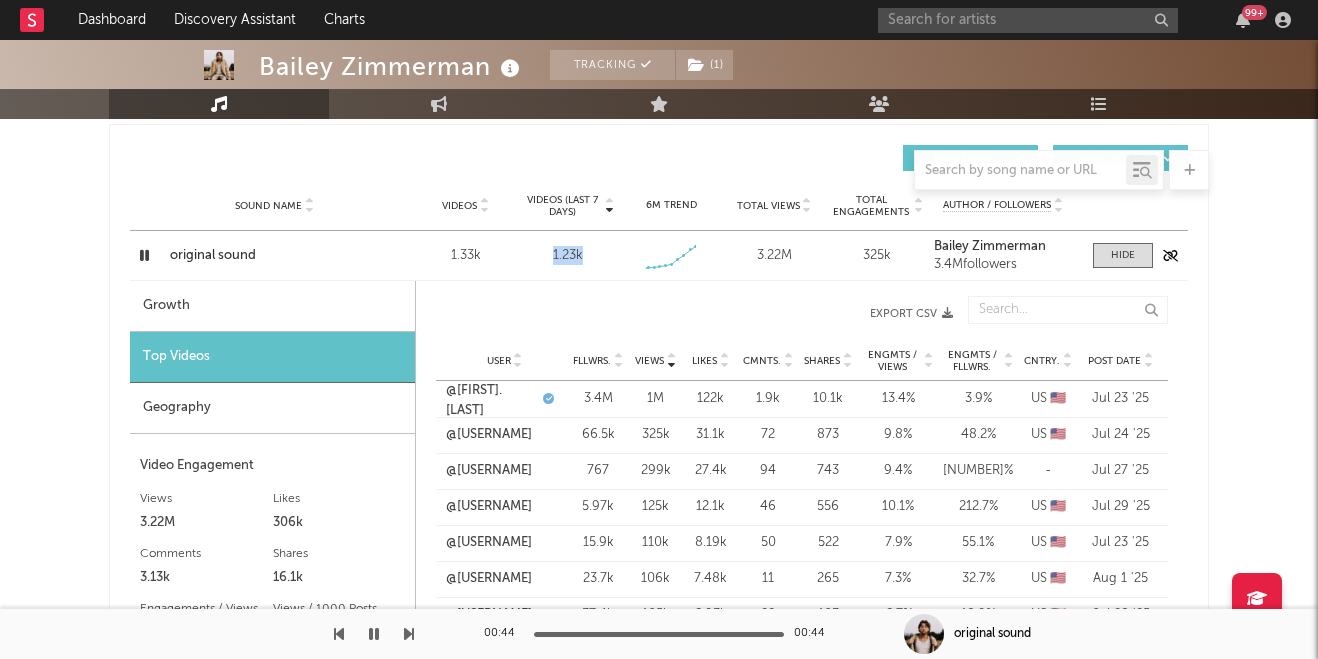 drag, startPoint x: 552, startPoint y: 257, endPoint x: 603, endPoint y: 257, distance: 51 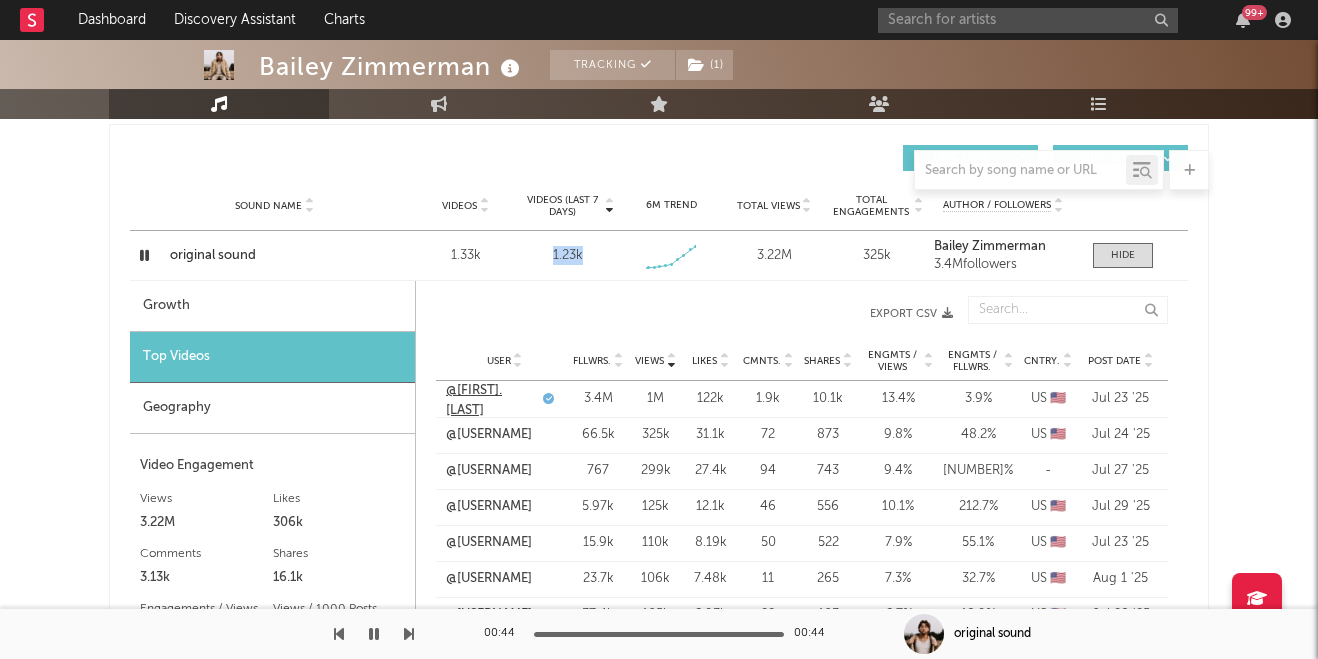 click on "@bailey.zimmerman" at bounding box center (492, 400) 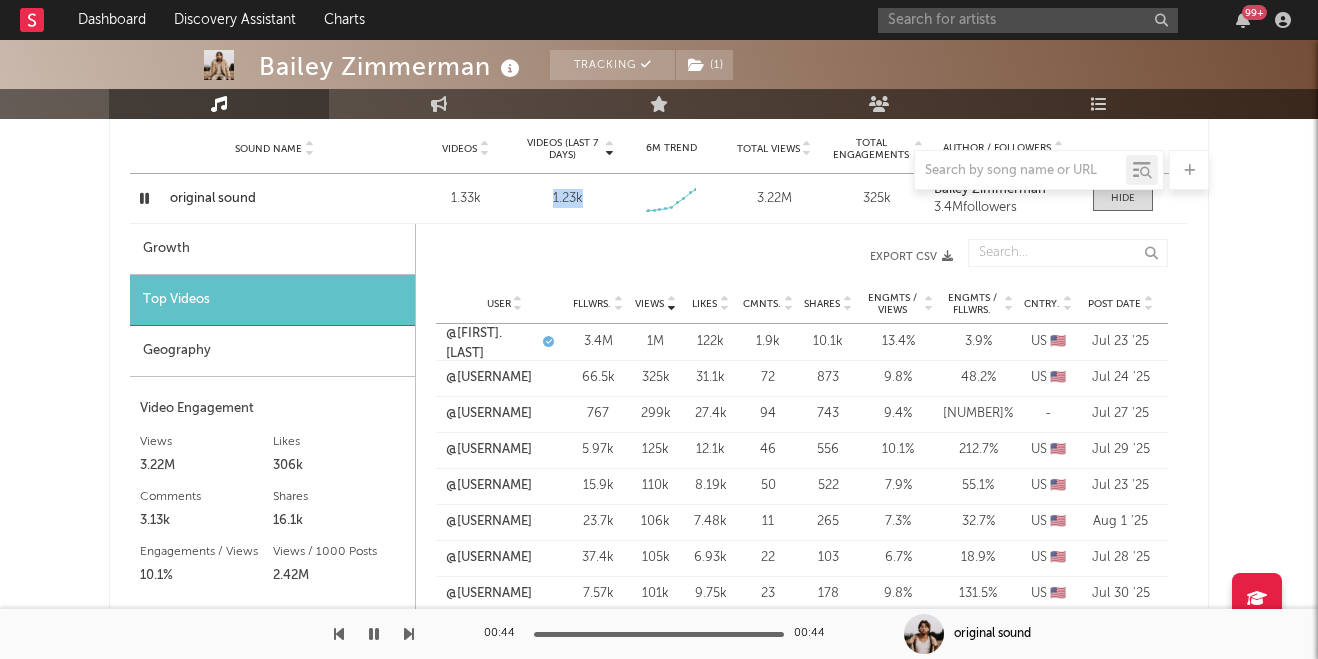 scroll, scrollTop: 1448, scrollLeft: 0, axis: vertical 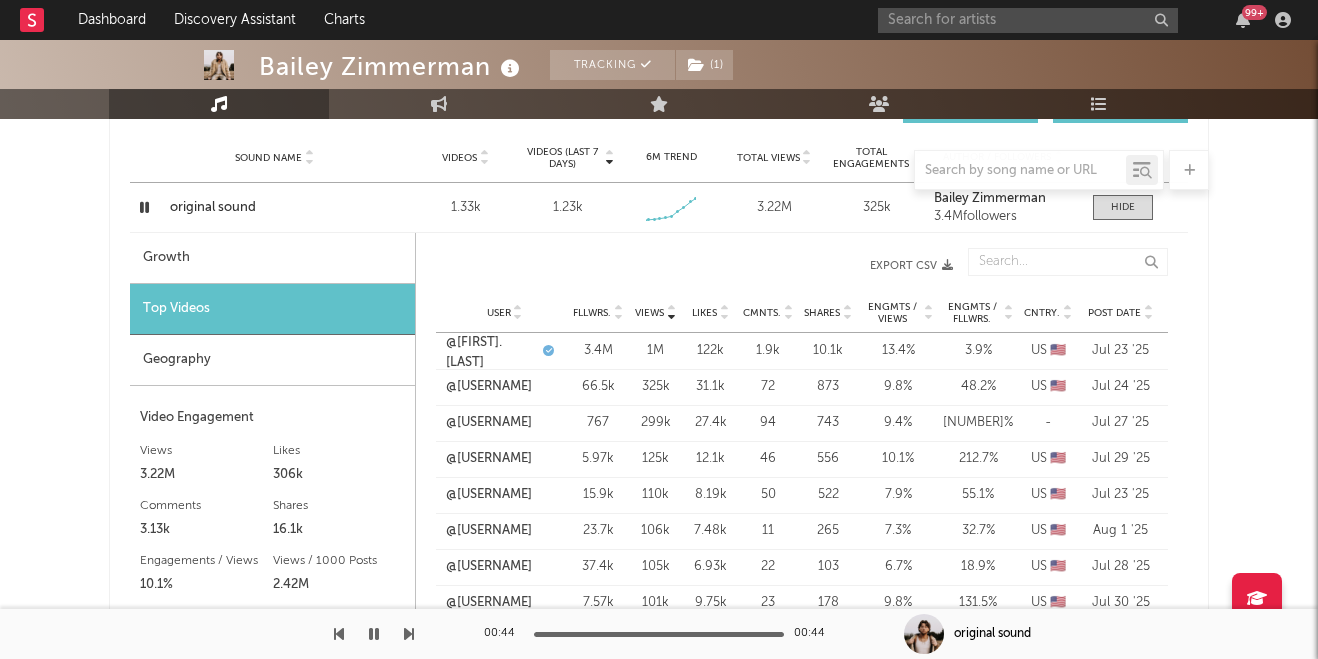 click on "Views User Fllwrs. Views Likes Cmnts. Shares Engmts / Views Engmts / Fllwrs. Cntry. Post Date Export CSV" at bounding box center [802, 265] 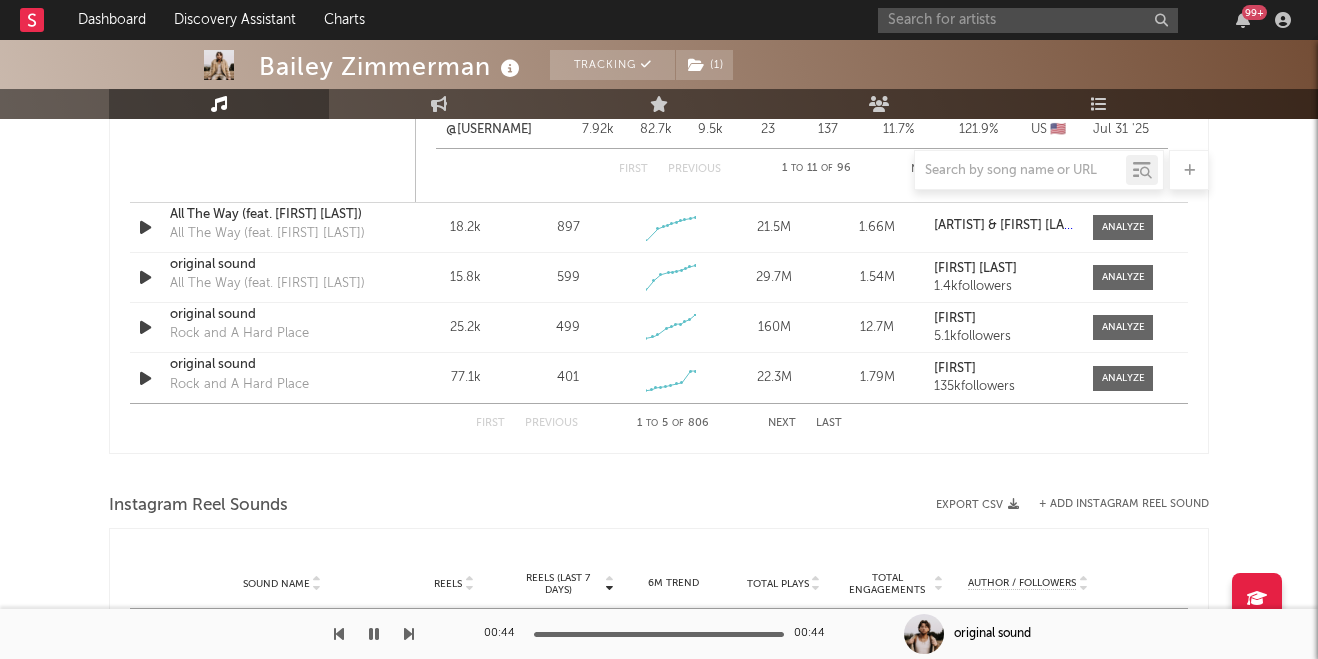 scroll, scrollTop: 2046, scrollLeft: 0, axis: vertical 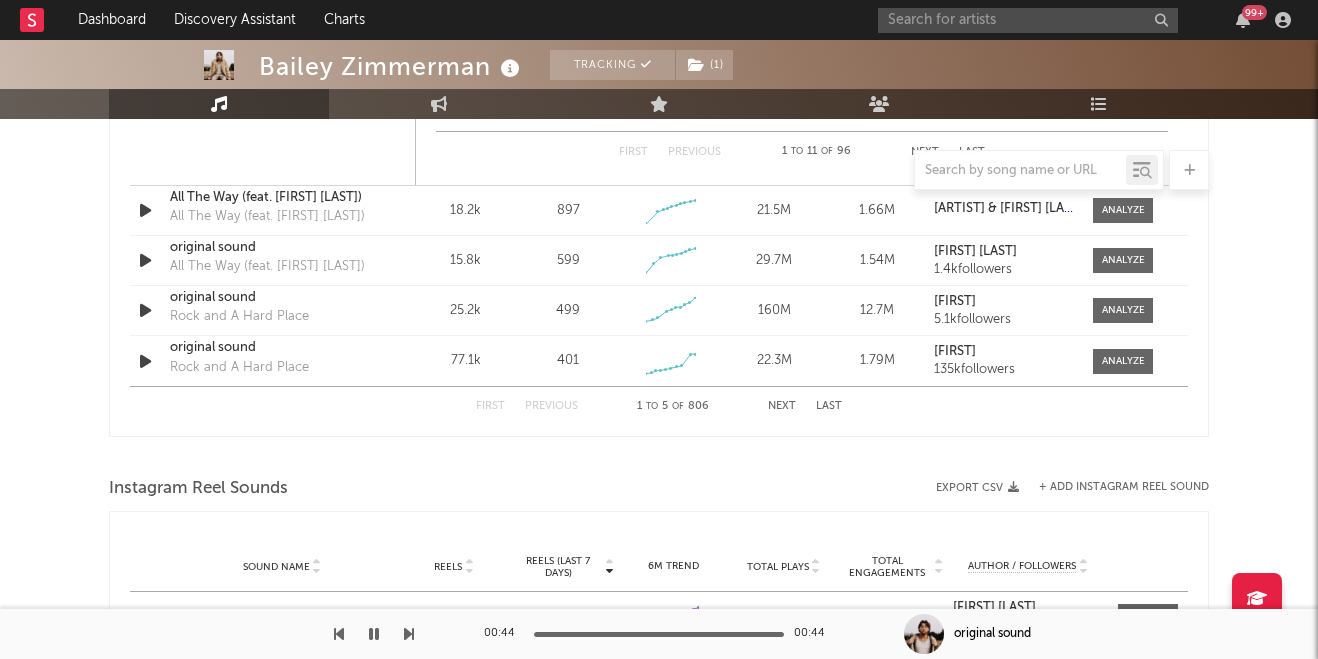 click on "First Previous 1   to   5   of   806 Next Last" at bounding box center (659, 406) 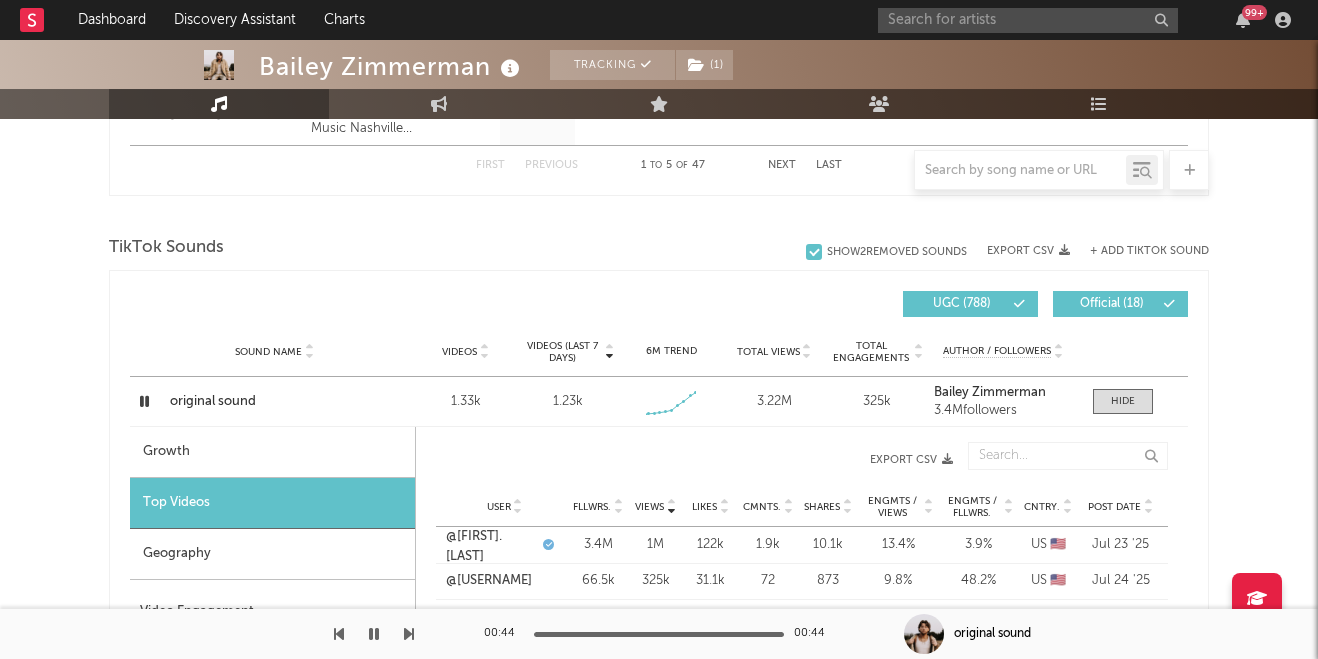 scroll, scrollTop: 1248, scrollLeft: 0, axis: vertical 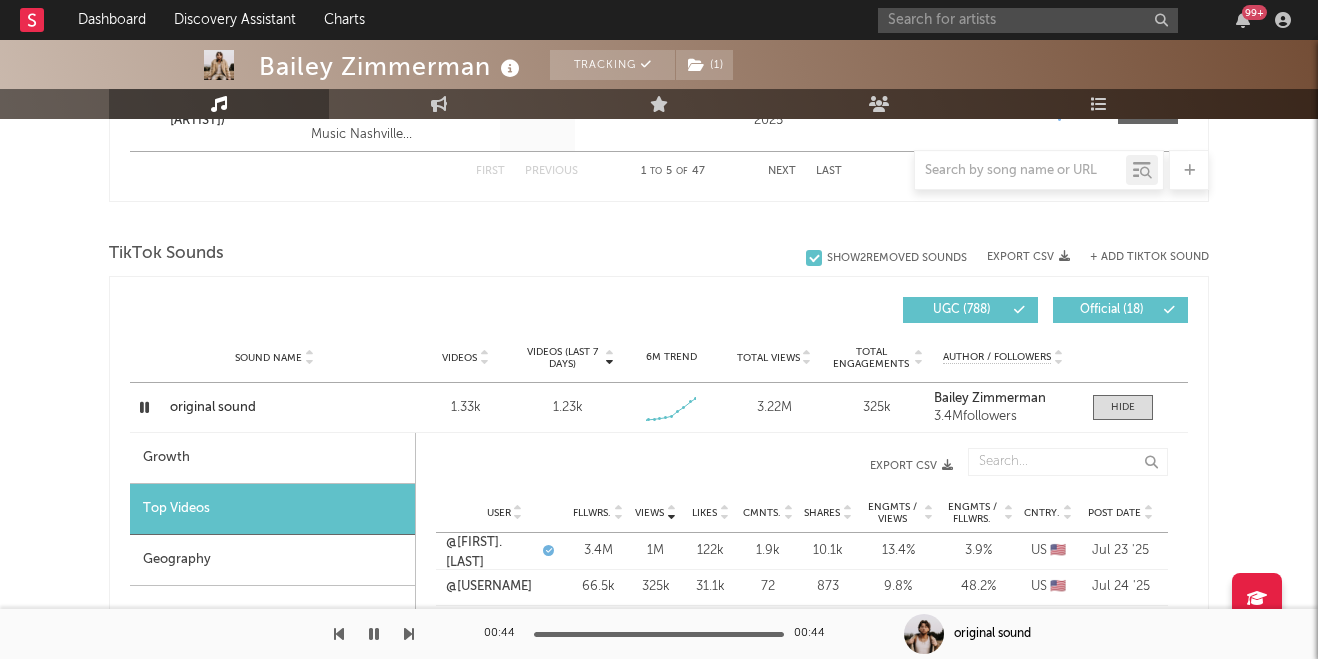 click on "+ Add TikTok Sound" at bounding box center (1149, 257) 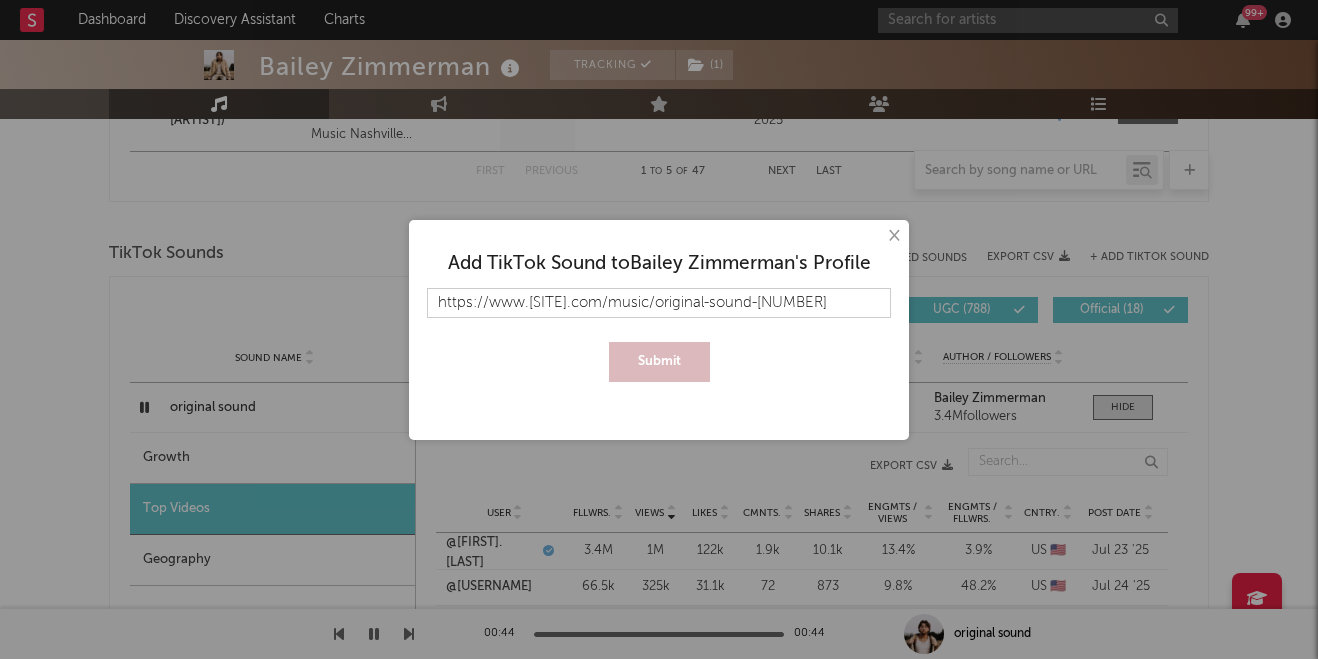 scroll, scrollTop: 0, scrollLeft: 28, axis: horizontal 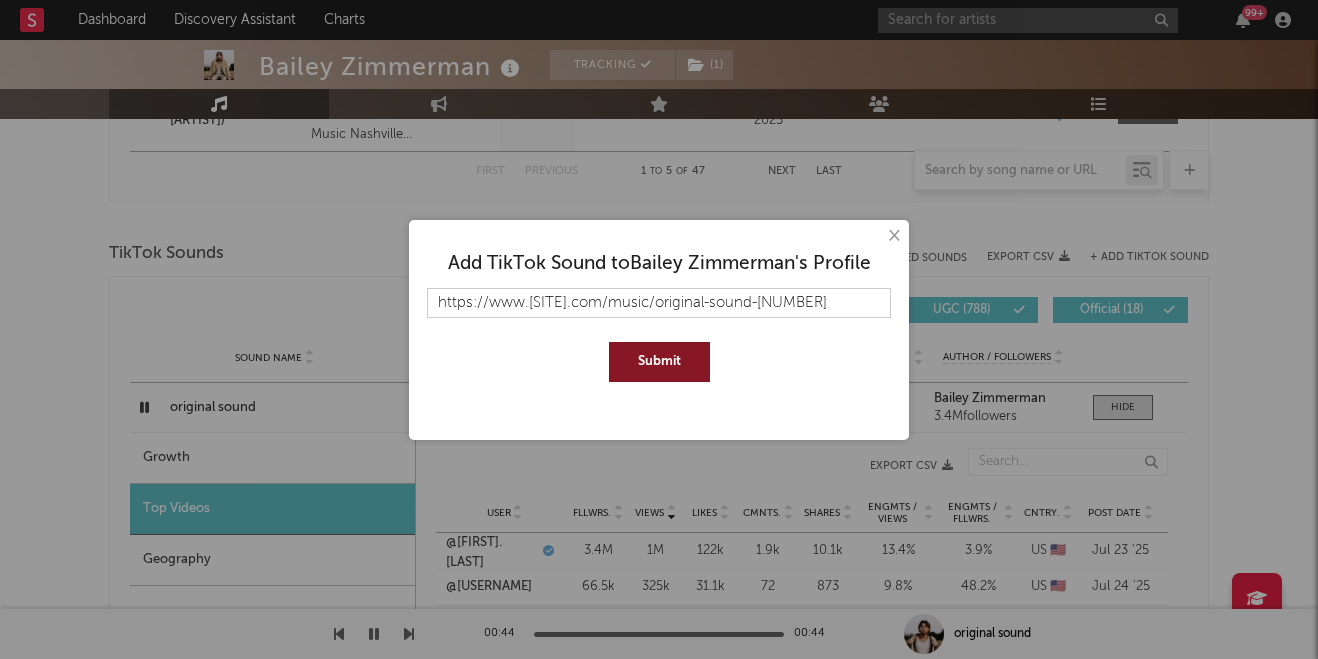 type on "https://www.tiktok.com/music/original-sound-7531878411233446670" 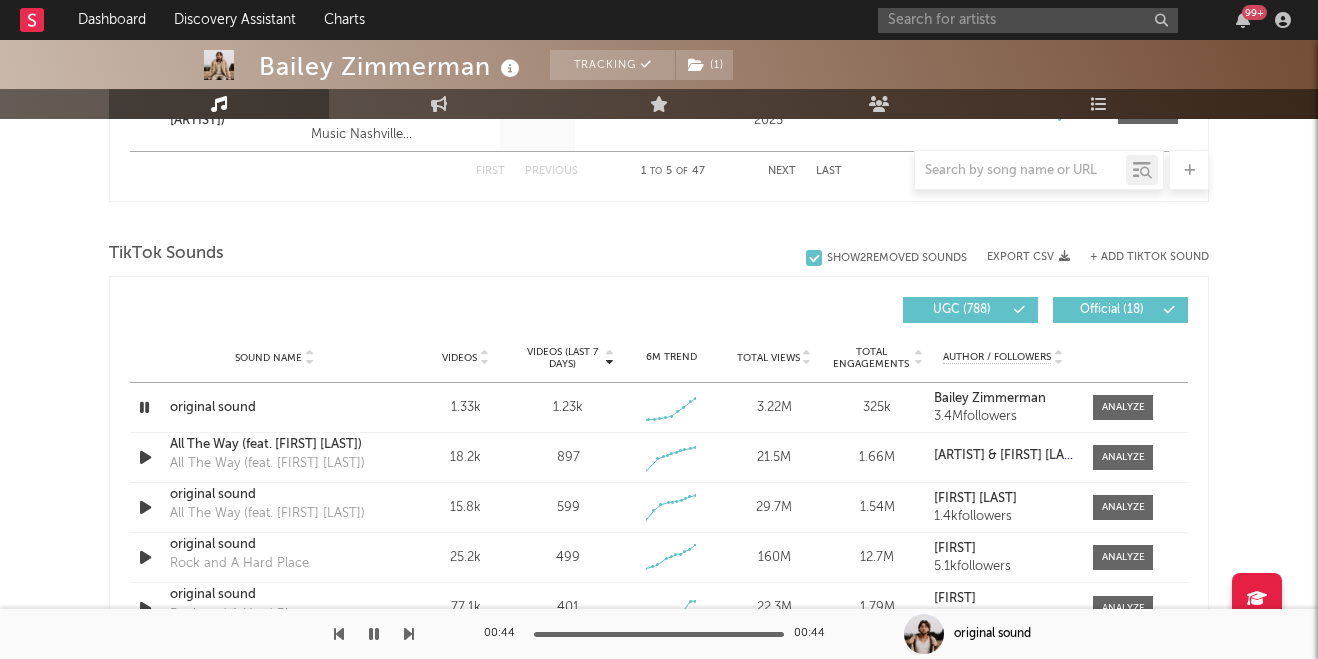 click on "TikTok Sounds" at bounding box center [659, 254] 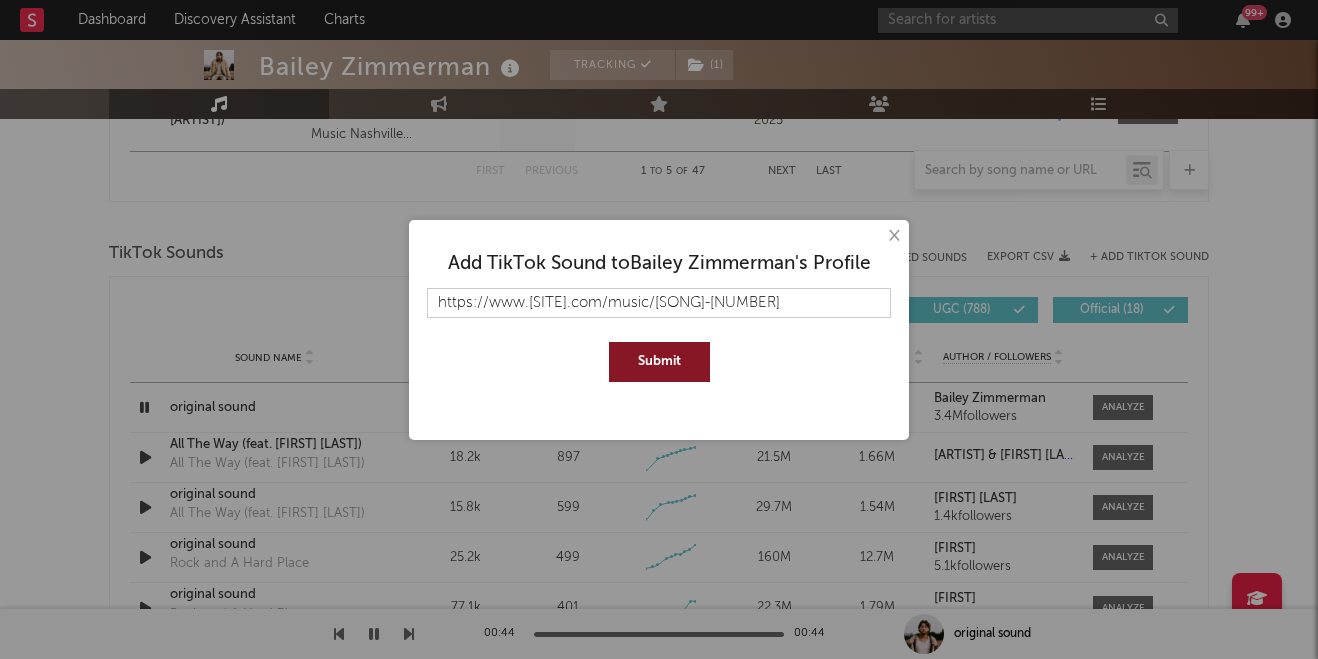 scroll, scrollTop: 0, scrollLeft: 41, axis: horizontal 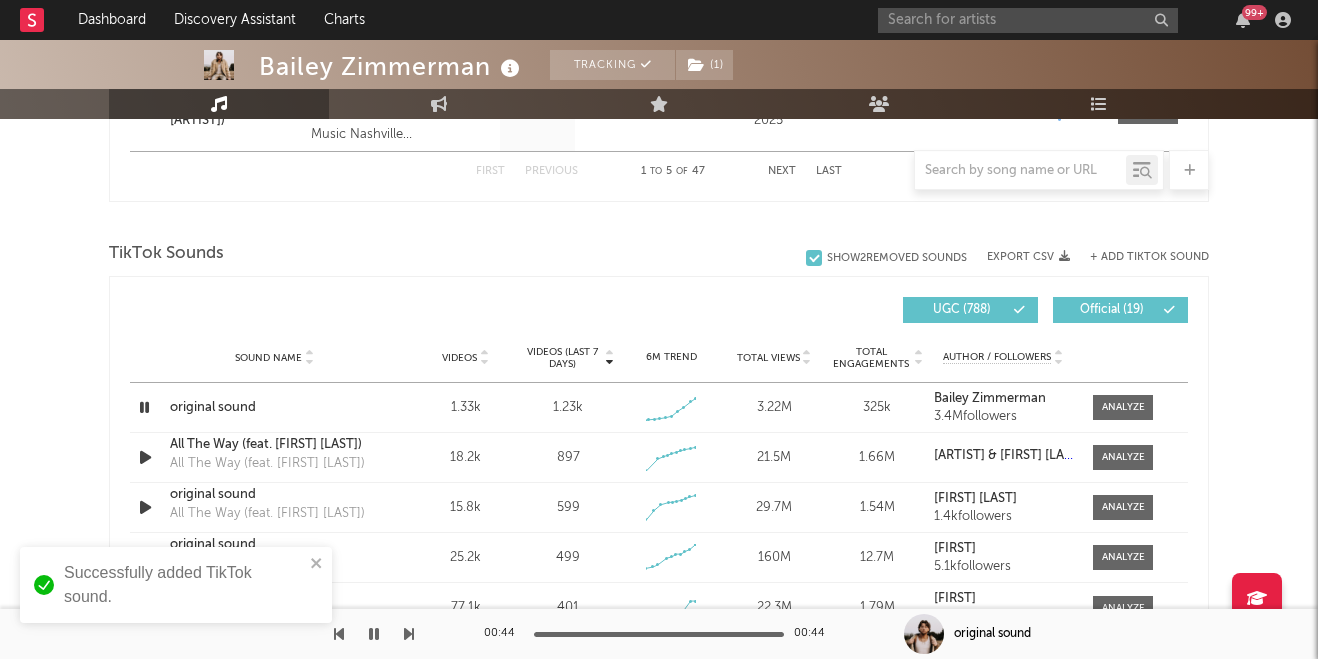 type 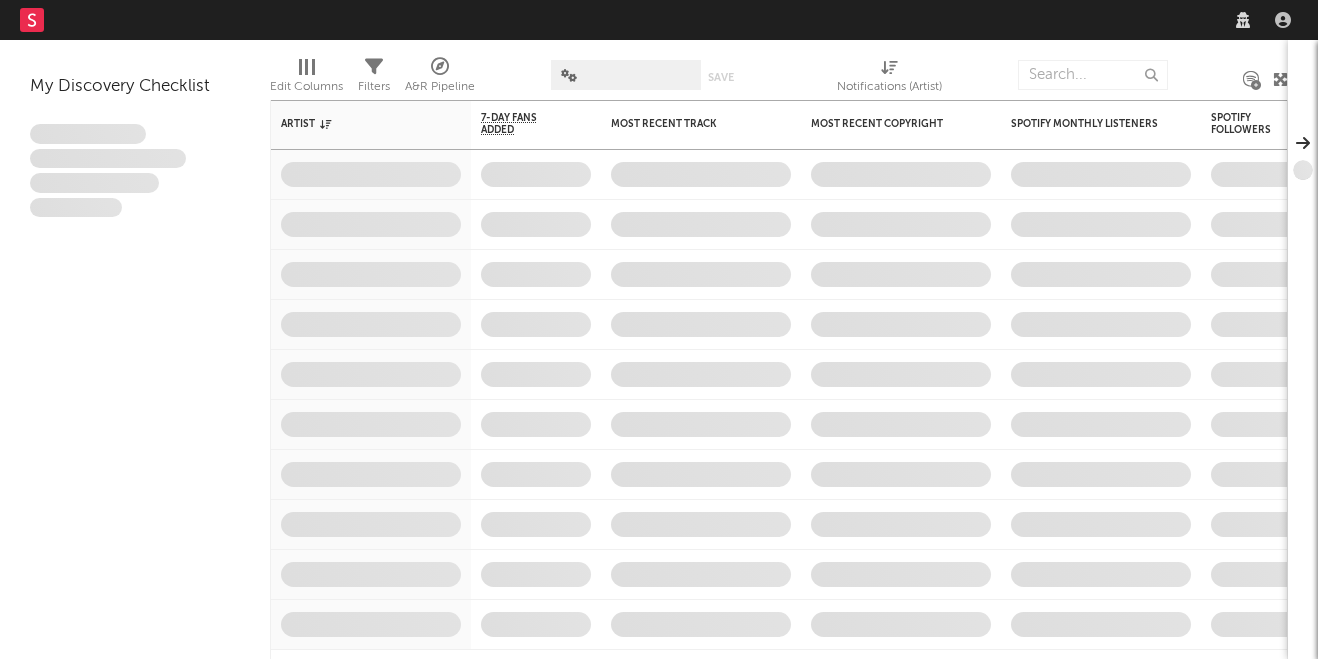 scroll, scrollTop: 0, scrollLeft: 0, axis: both 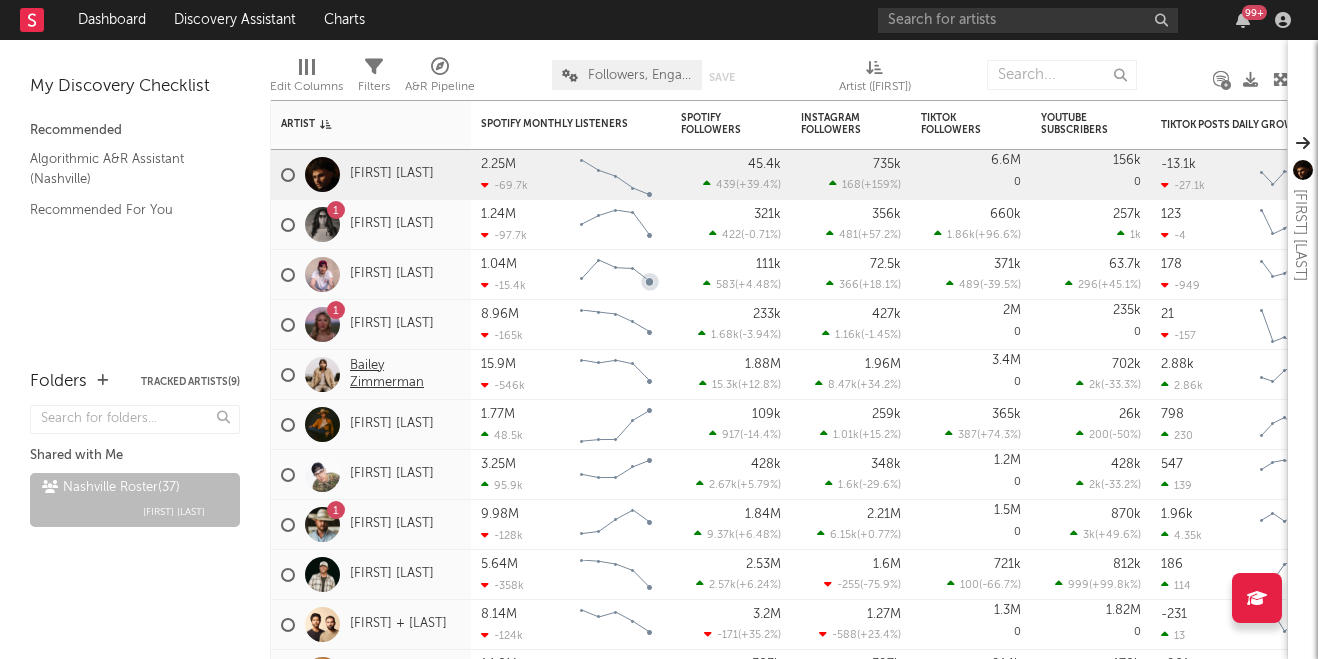 click on "Bailey Zimmerman" at bounding box center (405, 375) 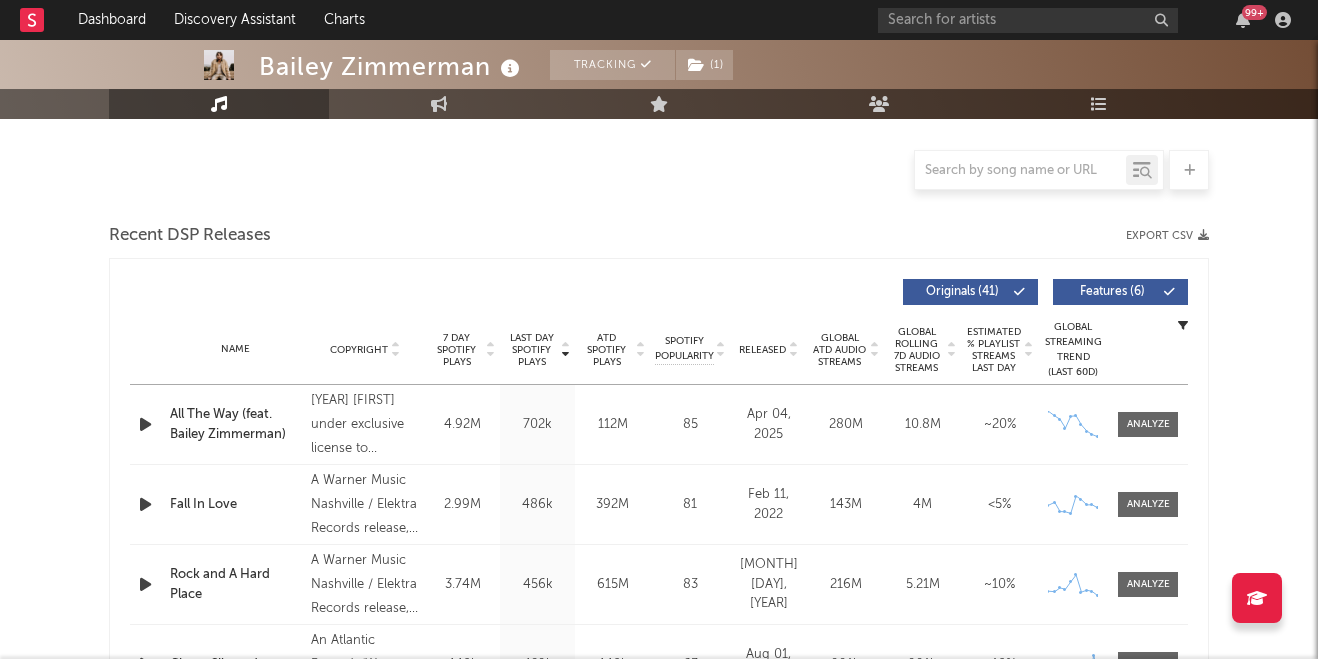 select on "6m" 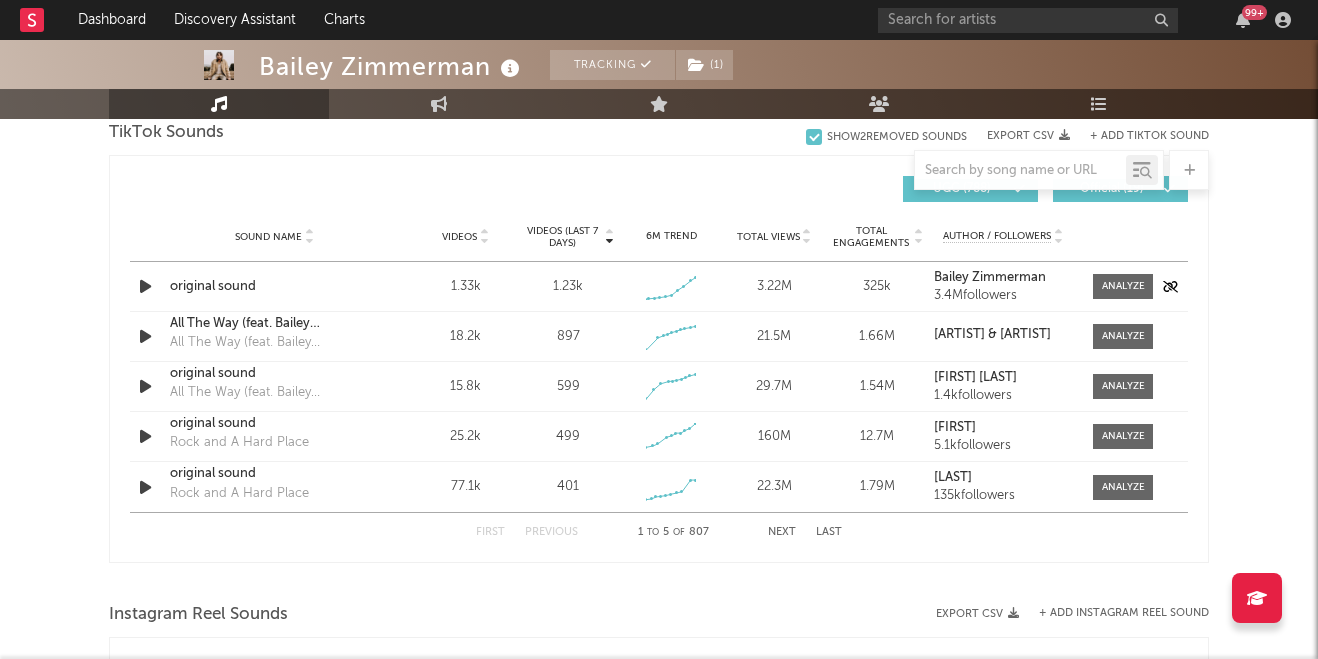 scroll, scrollTop: 1375, scrollLeft: 0, axis: vertical 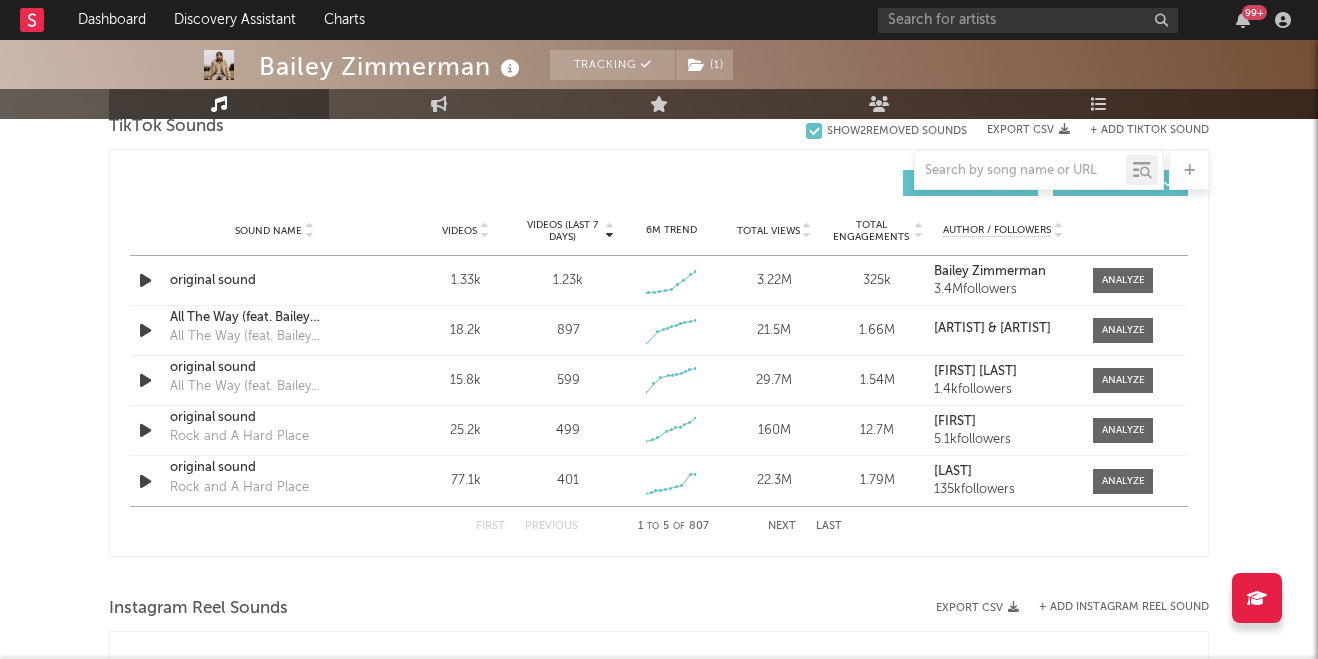 click on "Next" at bounding box center [782, 526] 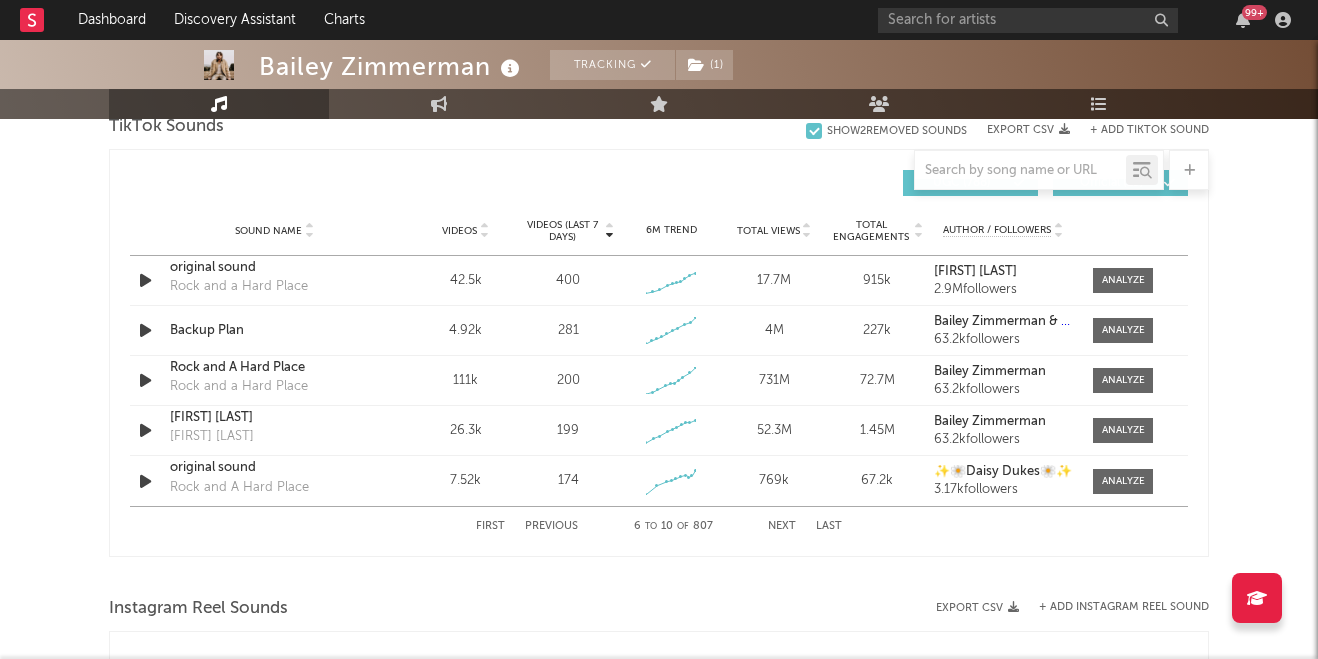 click on "First Previous 6   to   10   of   807 Next Last" at bounding box center (659, 526) 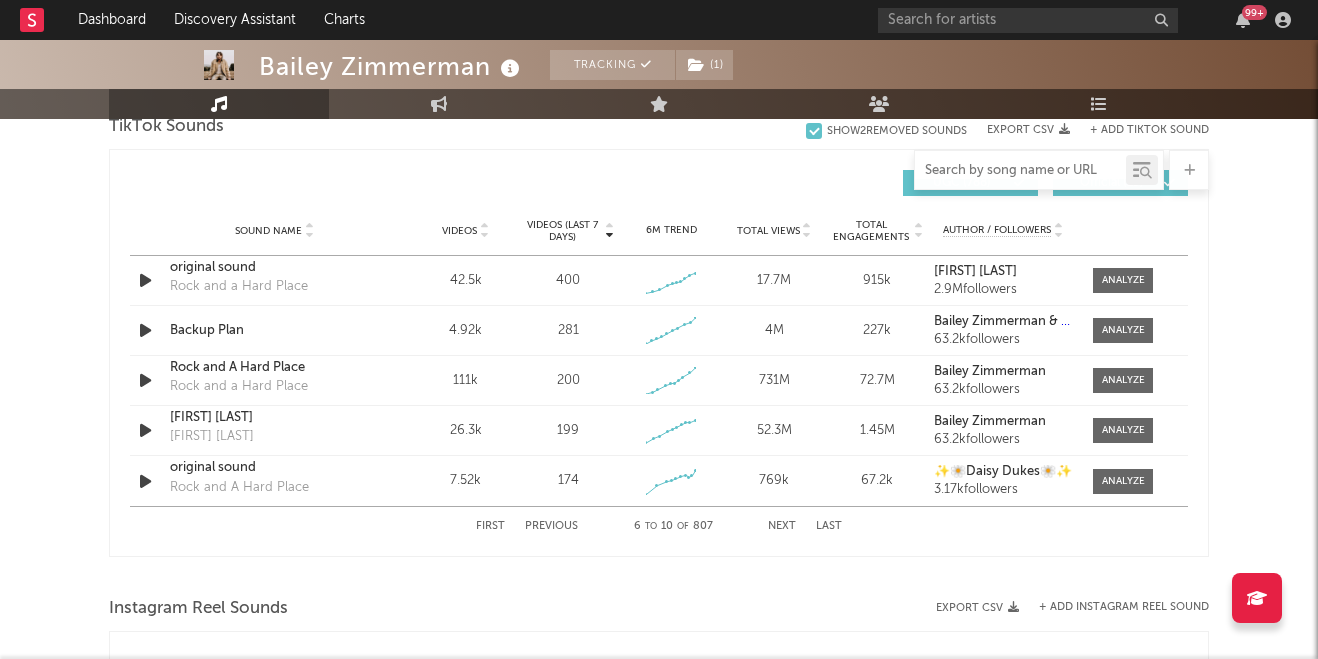 click at bounding box center (1020, 171) 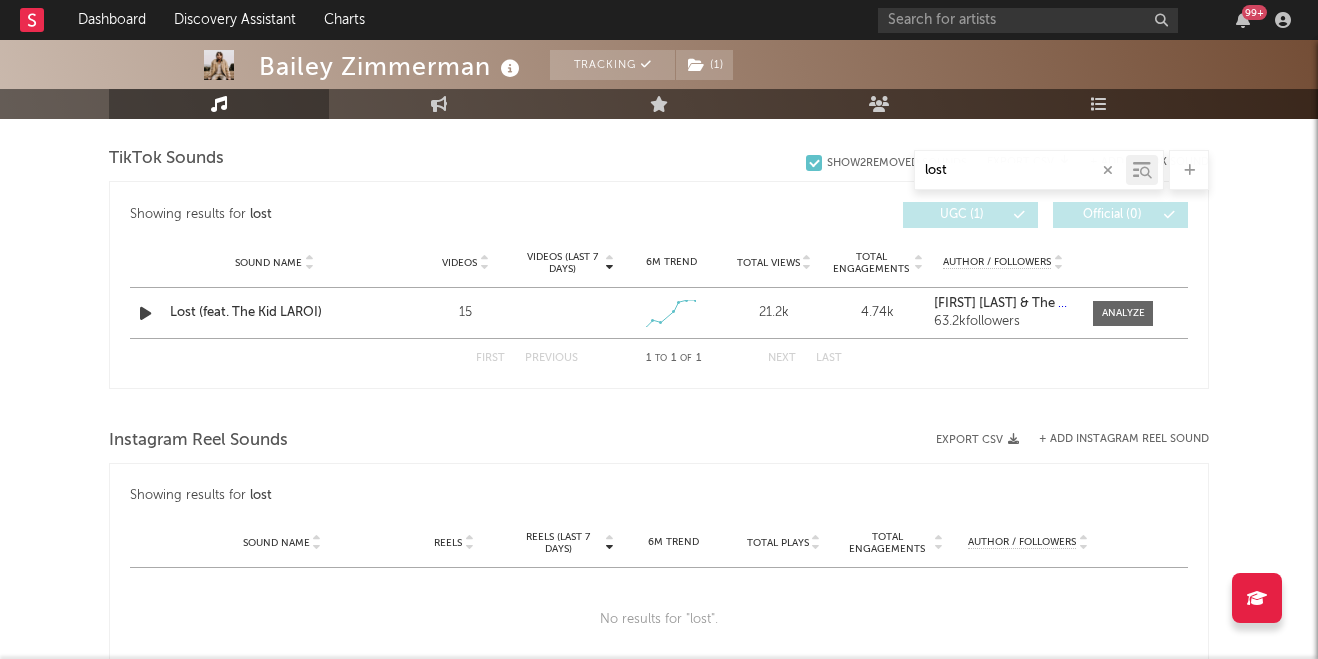 scroll, scrollTop: 1000, scrollLeft: 0, axis: vertical 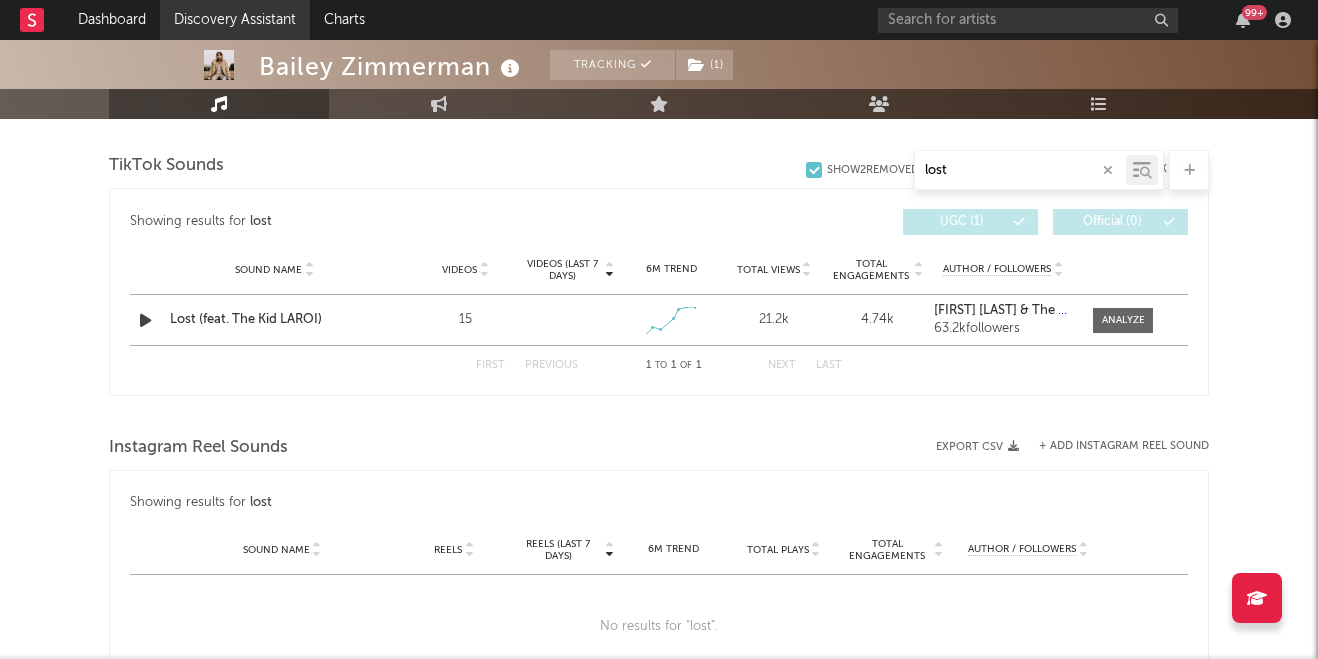 type on "lost" 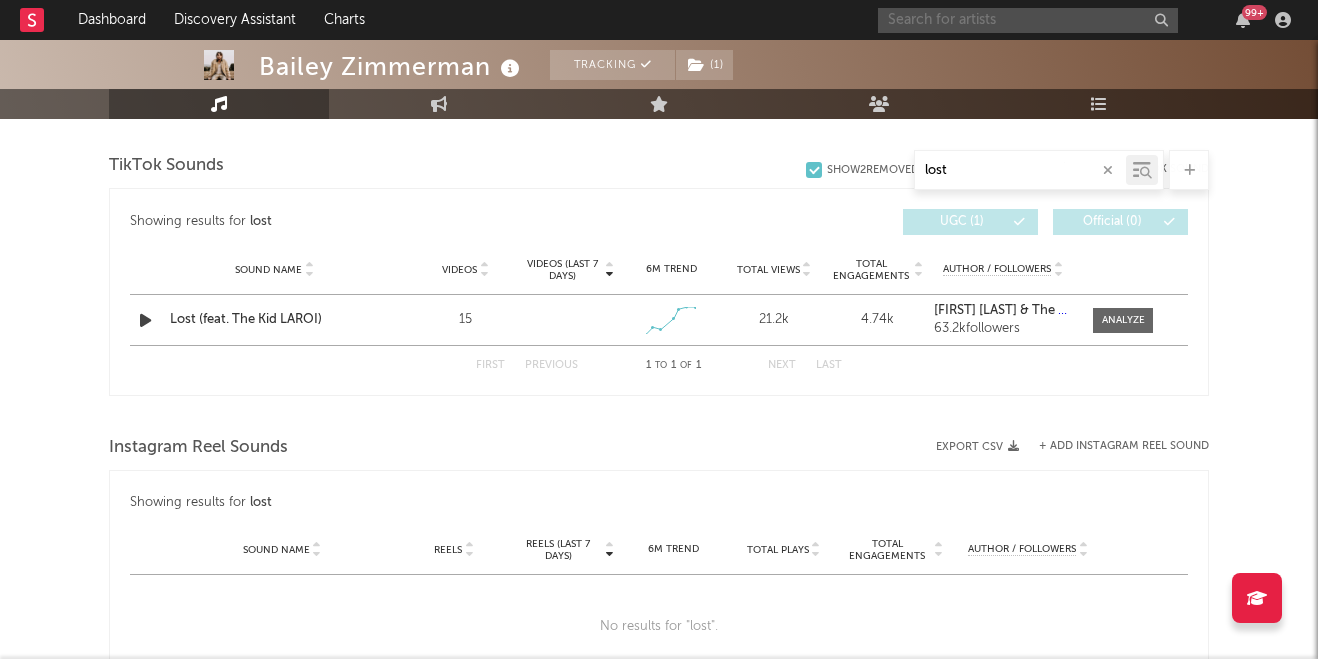click at bounding box center [1028, 20] 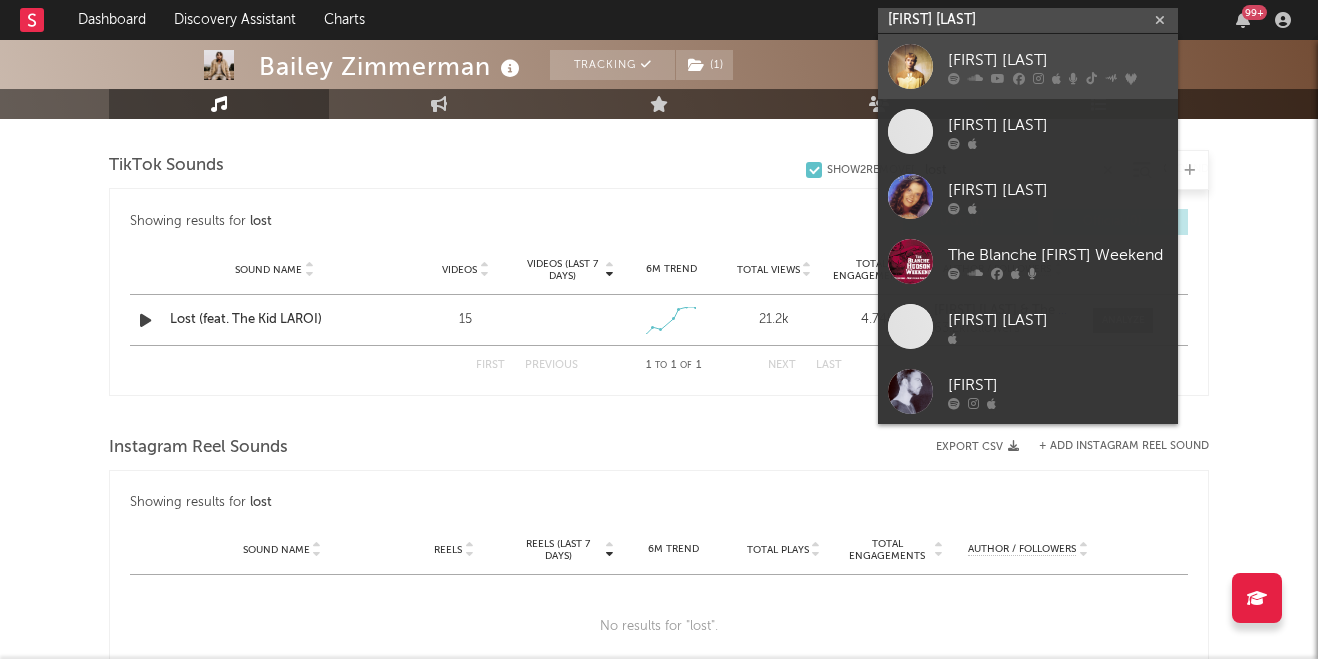 type on "[FIRST] [LAST]" 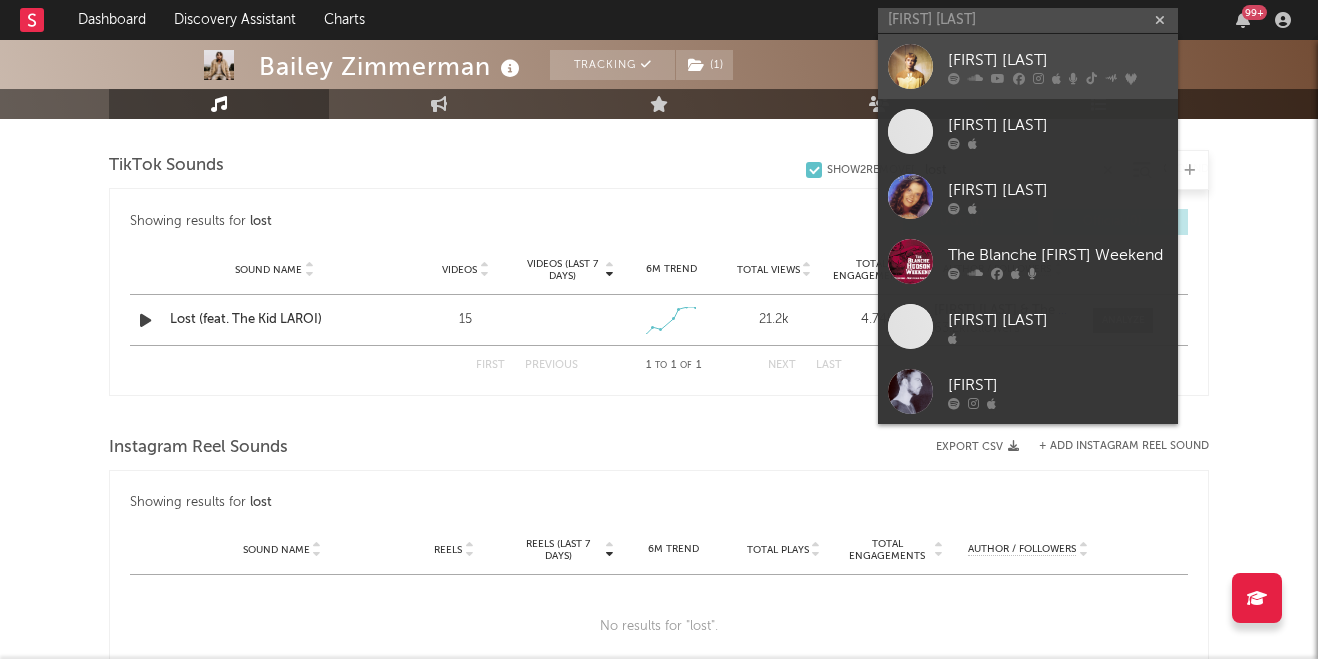 click at bounding box center [975, 78] 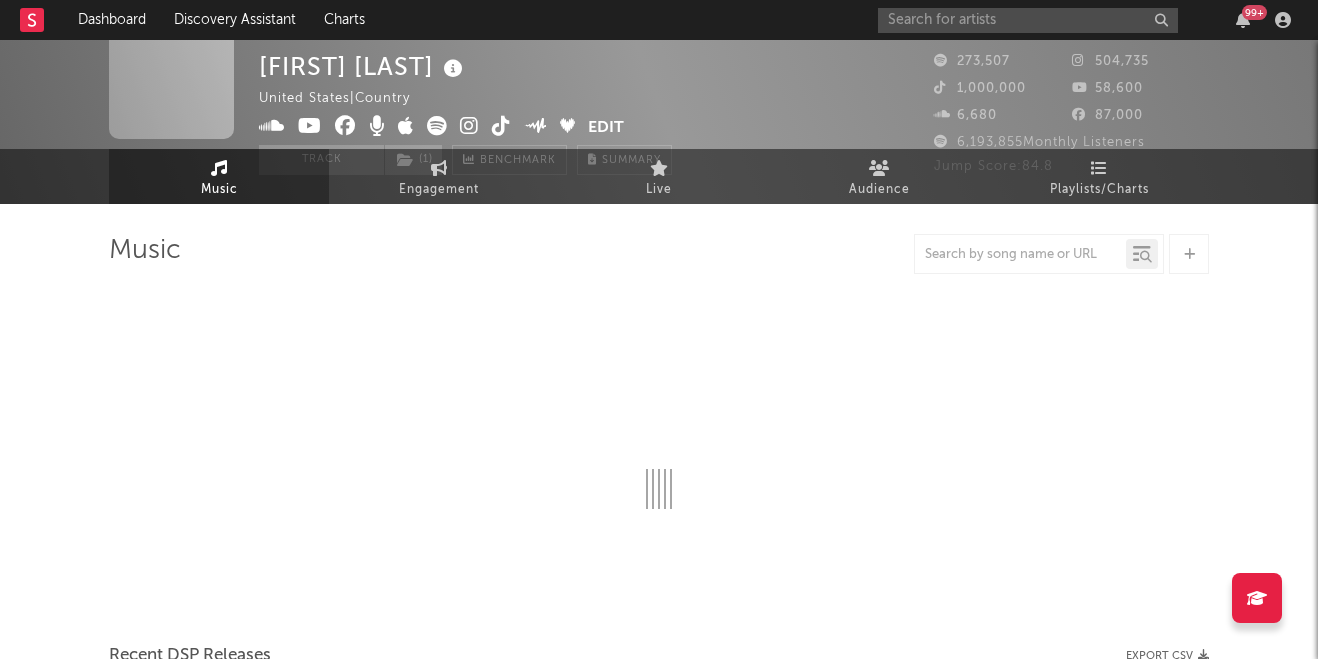 scroll, scrollTop: 1000, scrollLeft: 0, axis: vertical 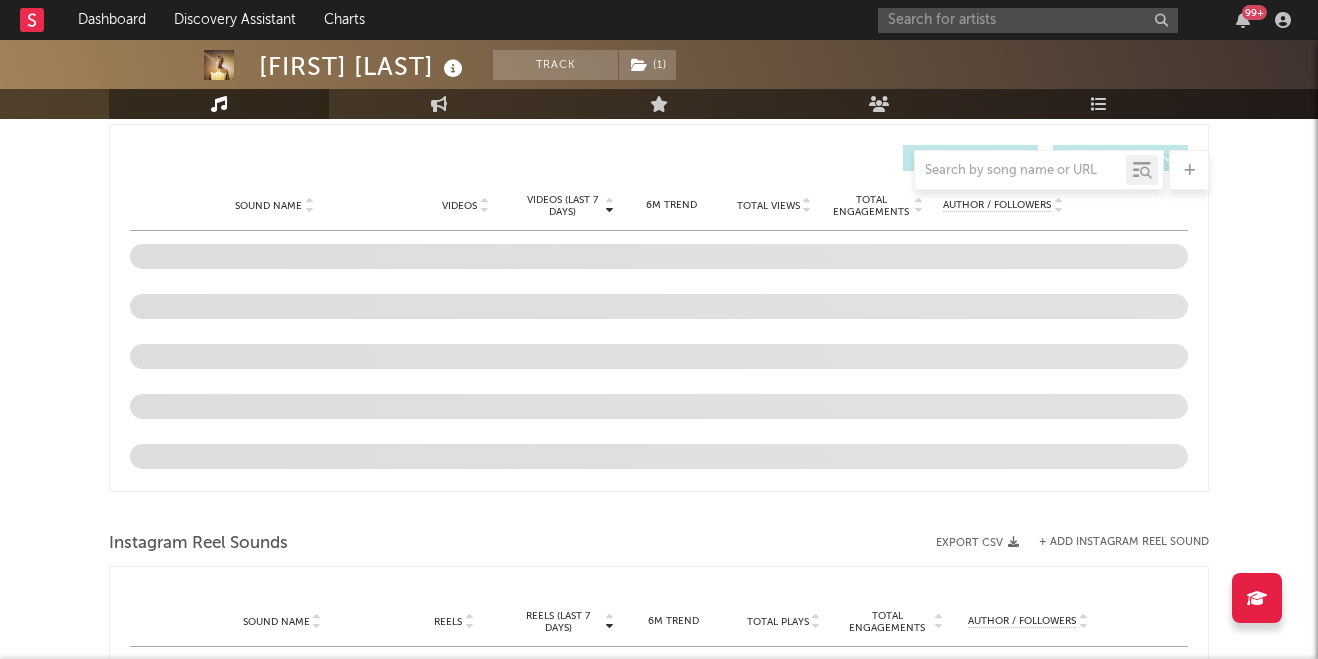 select on "6m" 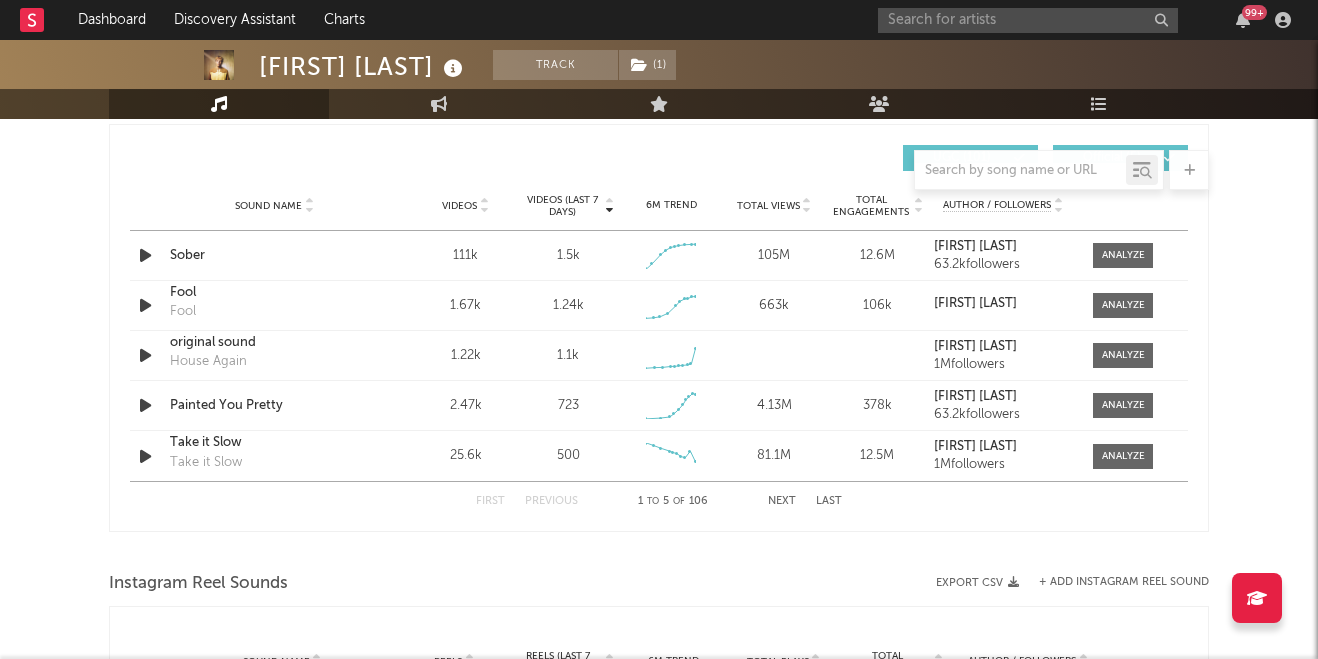 scroll, scrollTop: 1401, scrollLeft: 0, axis: vertical 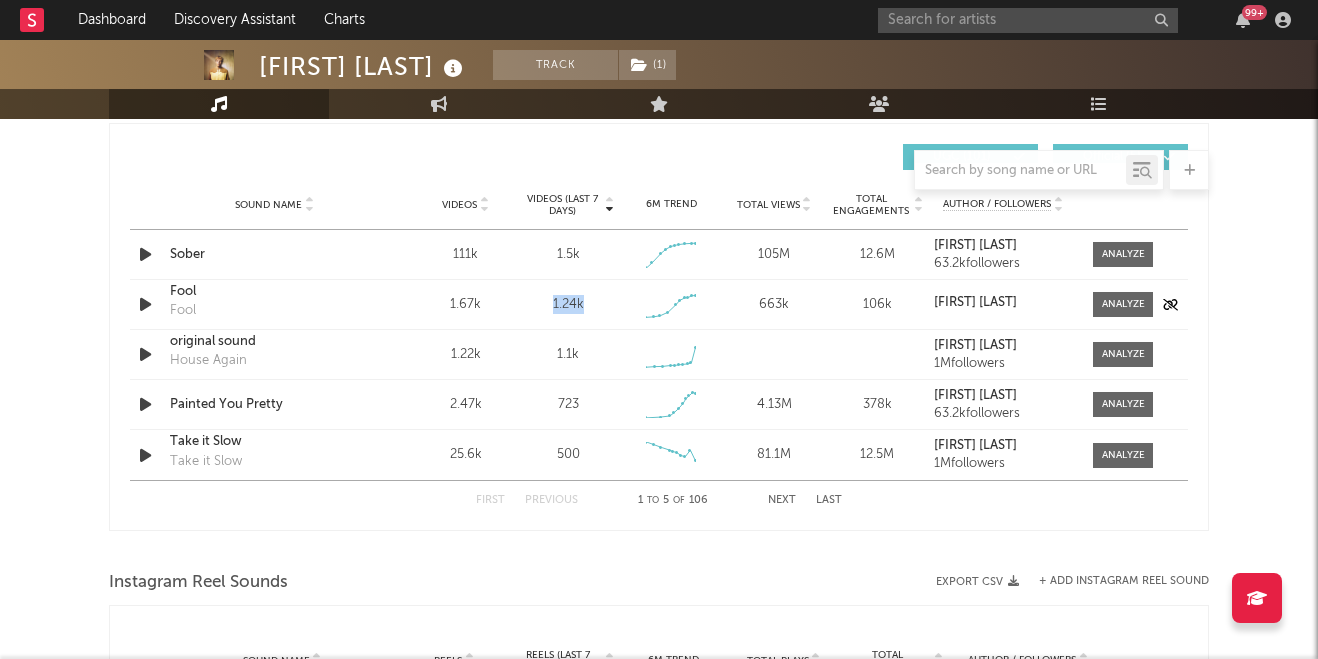 drag, startPoint x: 554, startPoint y: 305, endPoint x: 617, endPoint y: 305, distance: 63 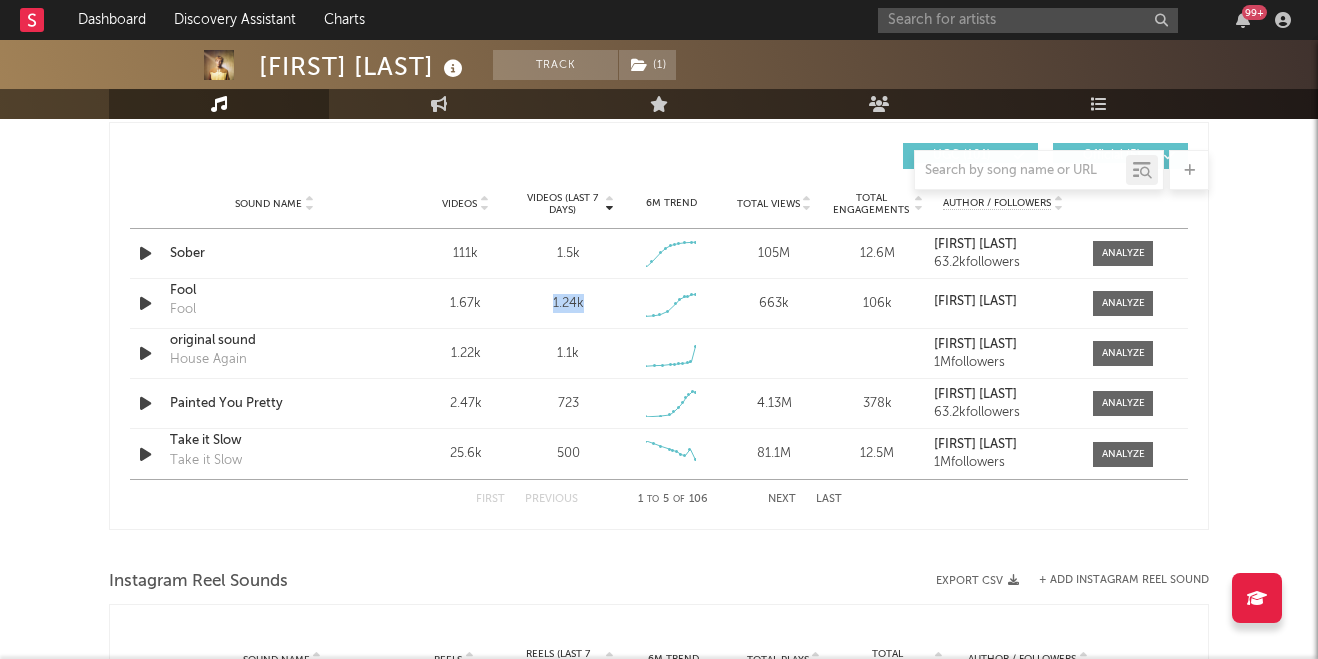 scroll, scrollTop: 1512, scrollLeft: 0, axis: vertical 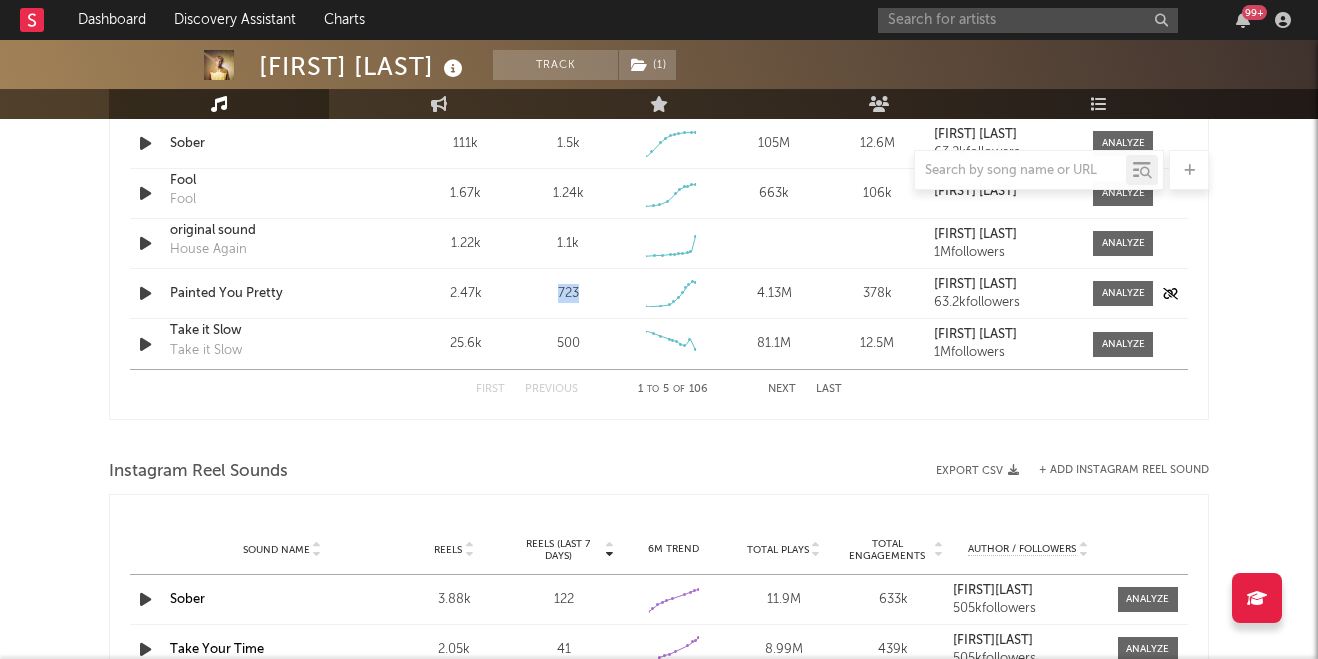 drag, startPoint x: 542, startPoint y: 290, endPoint x: 617, endPoint y: 290, distance: 75 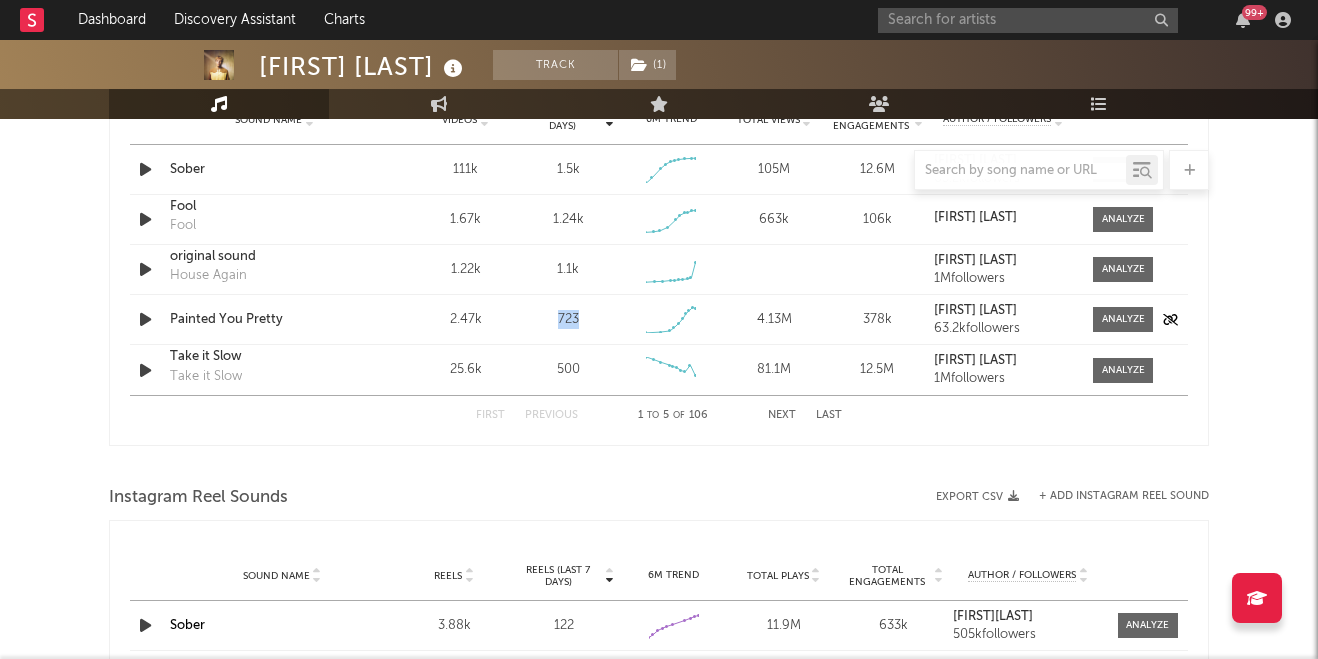 scroll, scrollTop: 1484, scrollLeft: 0, axis: vertical 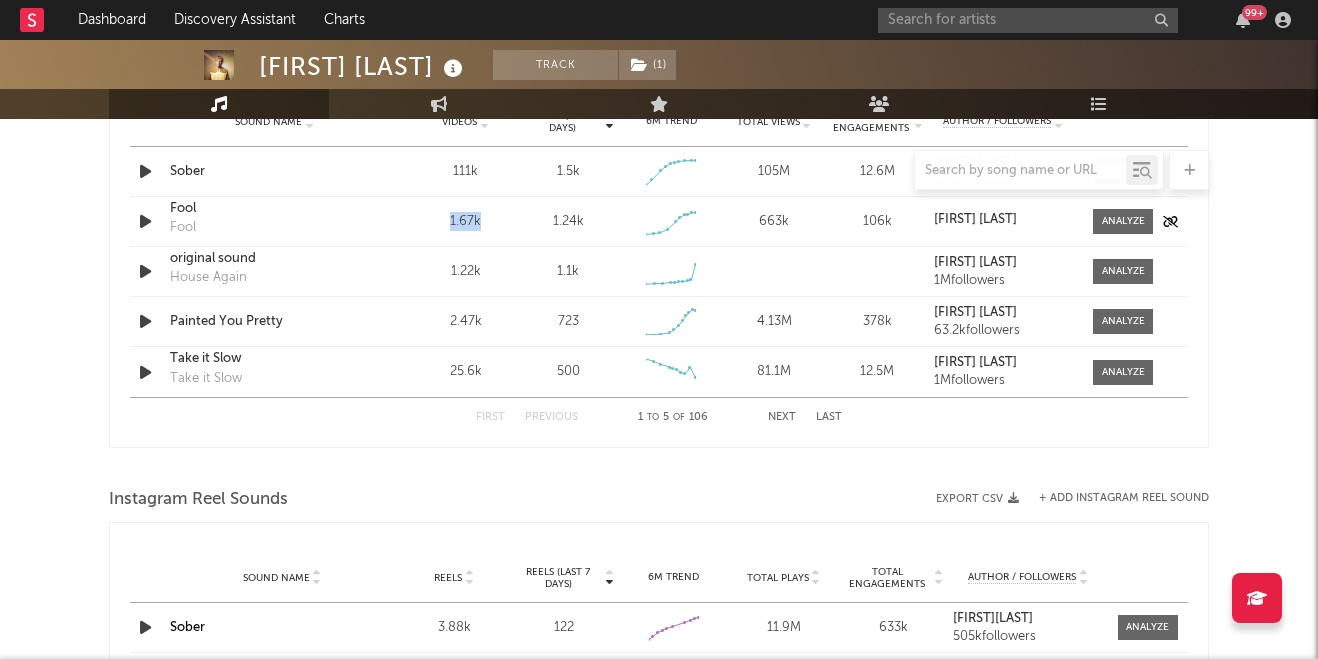 drag, startPoint x: 441, startPoint y: 218, endPoint x: 490, endPoint y: 220, distance: 49.0408 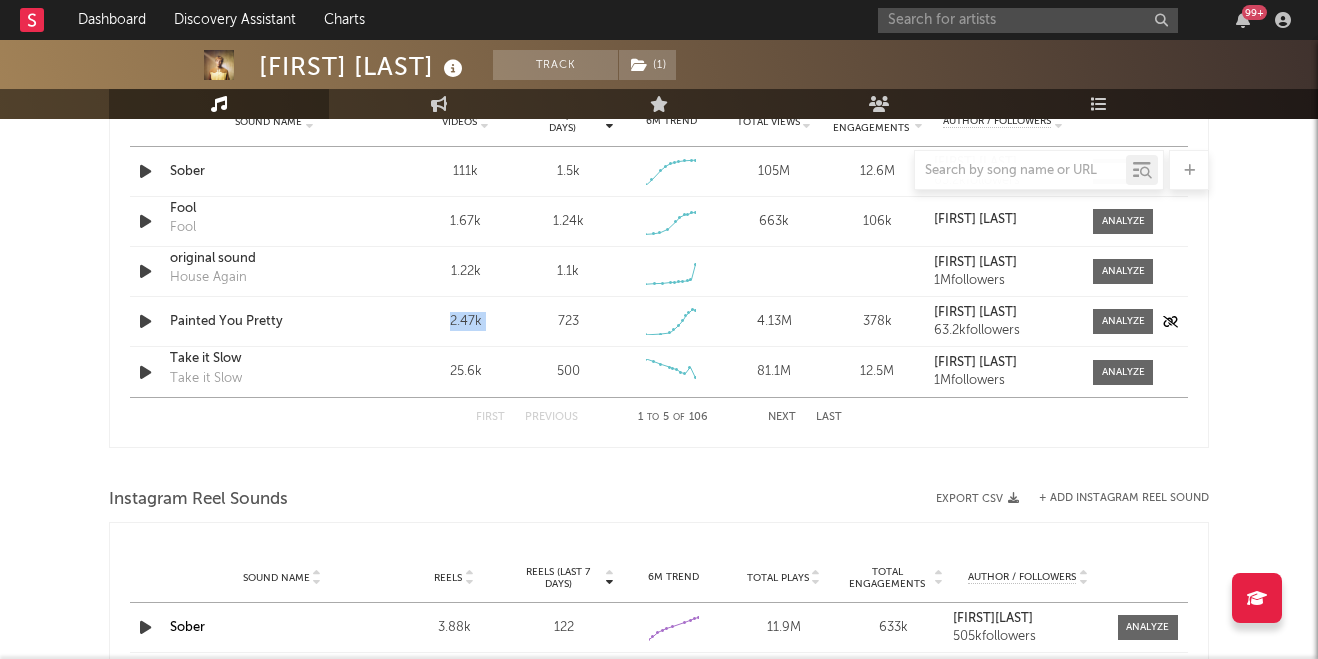 drag, startPoint x: 443, startPoint y: 322, endPoint x: 527, endPoint y: 323, distance: 84.00595 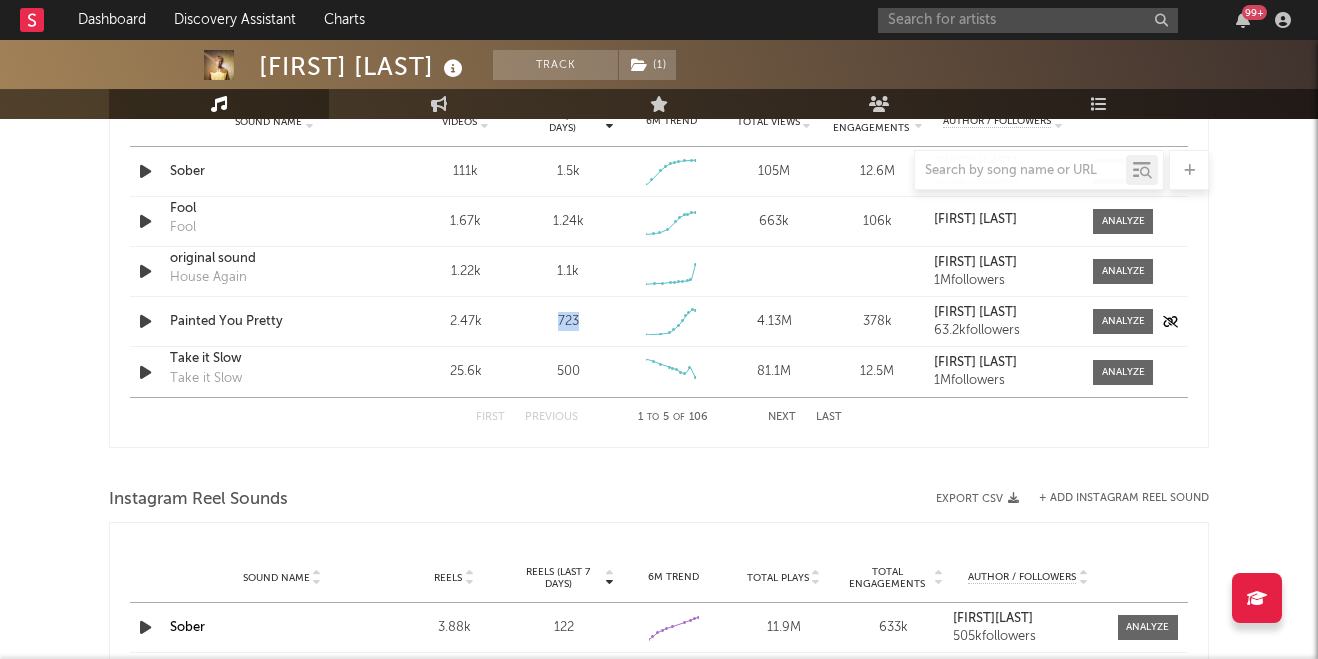 drag, startPoint x: 554, startPoint y: 323, endPoint x: 602, endPoint y: 323, distance: 48 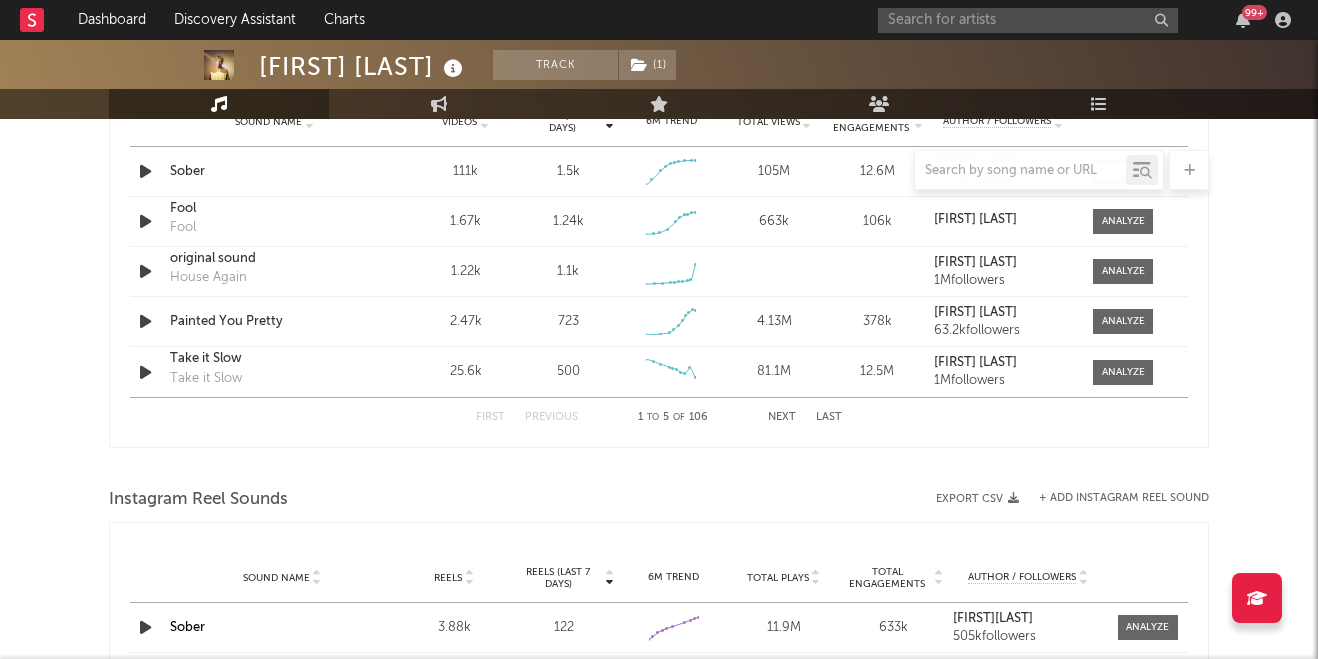 click on "Track ( 1 ) [COUNTRY]  |  Country Edit Track ( 1 ) Benchmark Summary [NUMBER] [NUMBER] [NUMBER] [NUMBER] [NUMBER] [NUMBER] [NUMBER]  Monthly Listeners Jump Score:  [NUMBER] Music Engagement Live Audience Playlists/Charts Music Total Artist Consumption Luminate - Daily Luminate - Weekly BMAT - Weekly OCC - Weekly Zoom 1w 1m 3m 6m YTD 1y All [DATE] [DATE] Created with Highcharts 10.3.3 Luminate Daily Streams Luminate Daily Consumption 10. Feb 24. Feb 10. Mar 24. Mar 7. Apr 21. Apr 5. May 19. May 2. Jun 16. Jun 30. Jun 14. Jul 28. Jul Jul '24 Oct '24 Jan '25 Apr '25 Jul '25 0 2M 4M 6M Zoom 1w 1m 3m 6m YTD 1y All Feb  2, 2025 → Aug  2, 2025 Global Streaming On-Demand Audio US Streaming On-Demand Audio Ex-US Streaming On-Demand Audio Recent DSP Releases Export CSV  Last Day Spotify Plays Copyright 7 Day Spotify Plays Last Day Spotify Plays ATD Spotify Plays Spotify Popularity Released Global ATD Audio Streams Global Rolling 7D Audio Streams Estimated % Playlist Streams Last Day Originals   ( )" at bounding box center [659, 66] 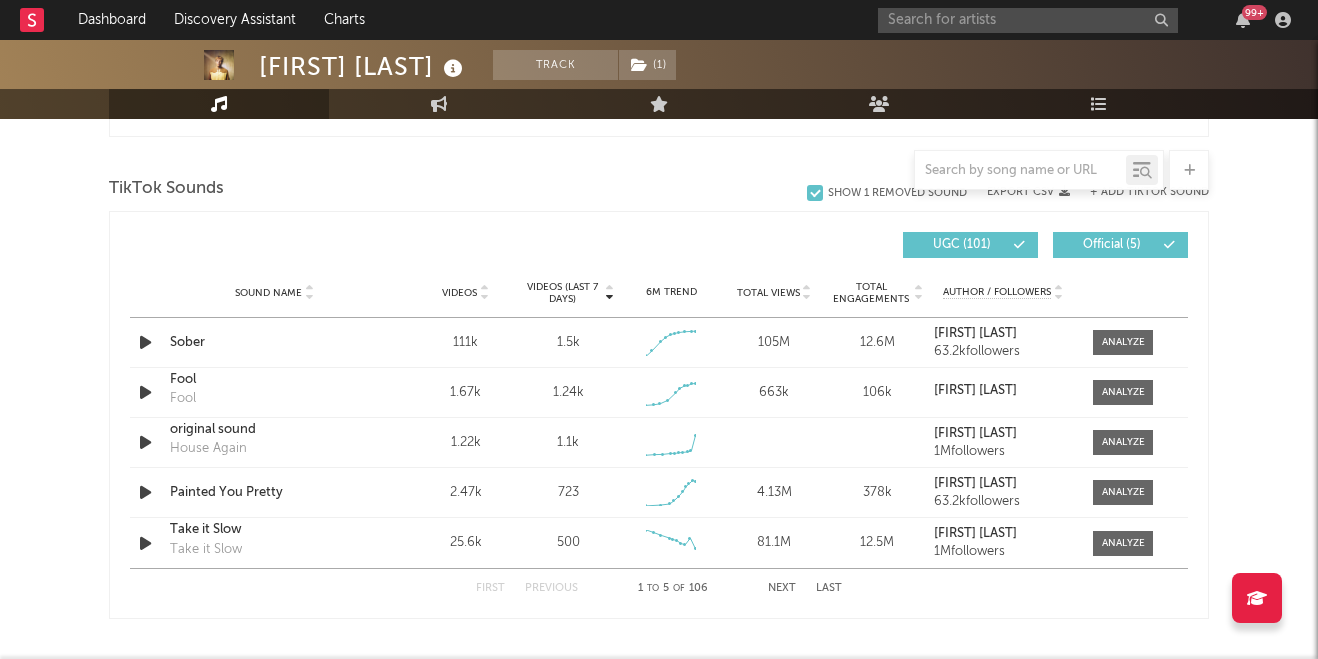 scroll, scrollTop: 1314, scrollLeft: 0, axis: vertical 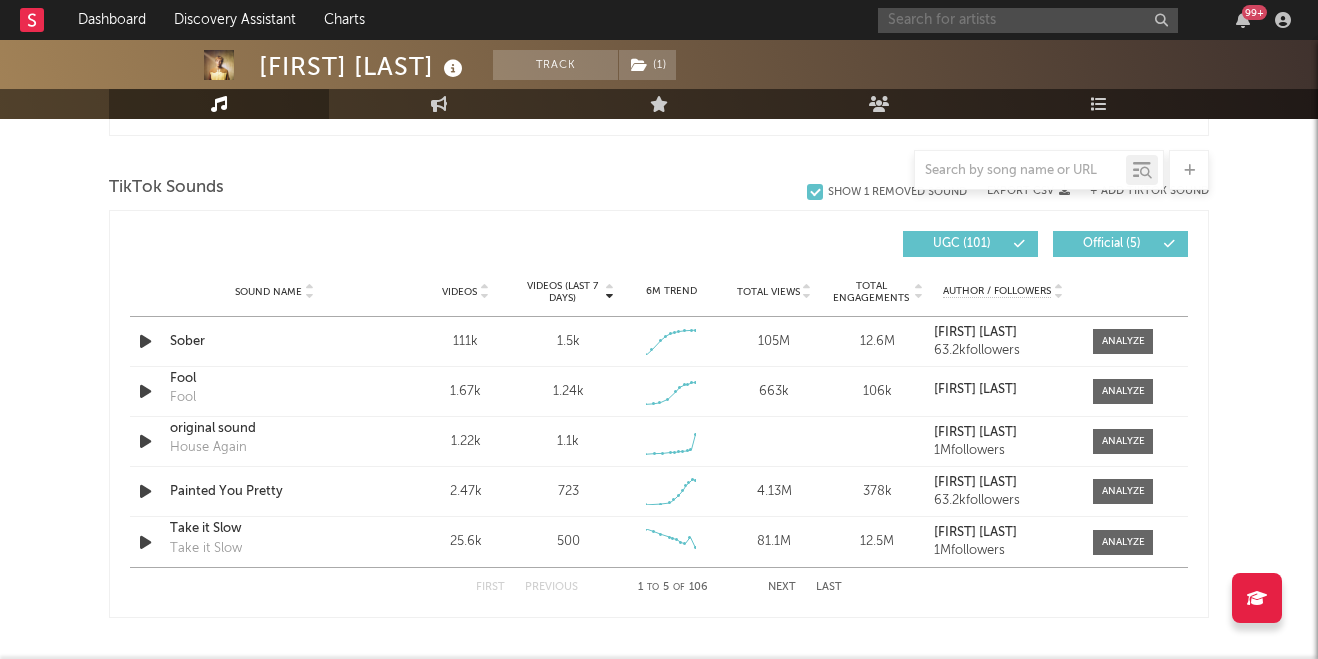 click at bounding box center [1028, 20] 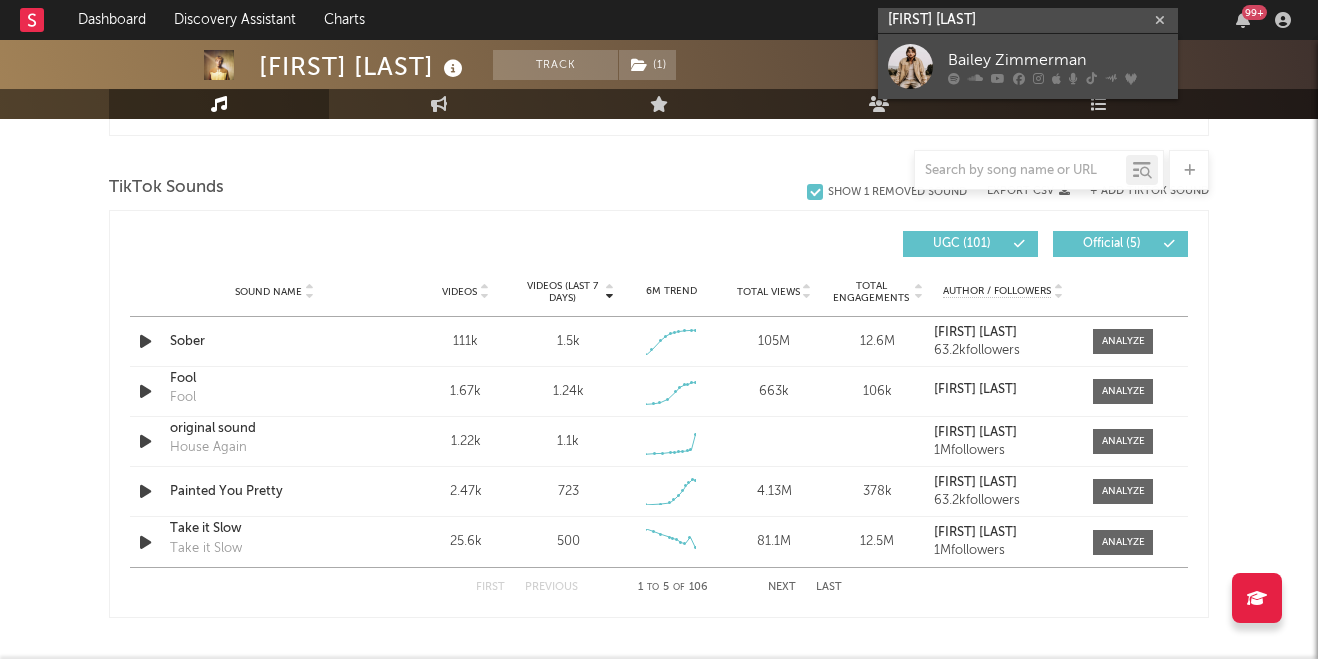type on "[FIRST] [LAST]" 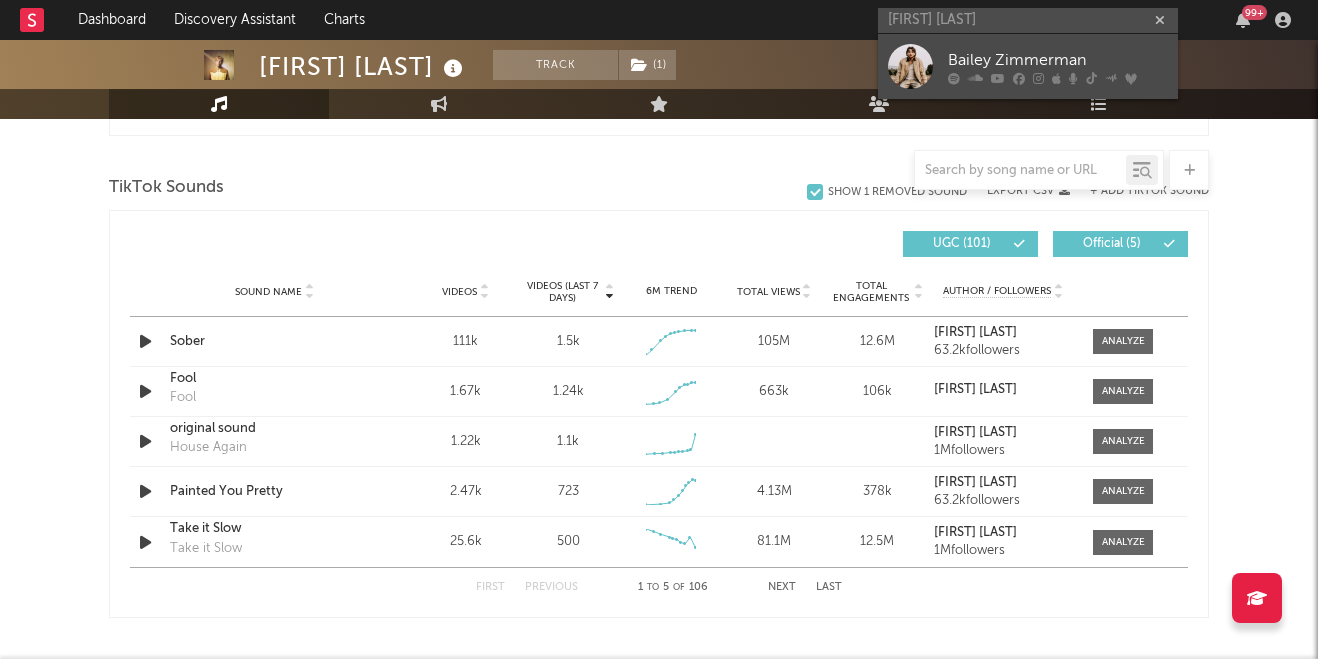 click at bounding box center (1058, 78) 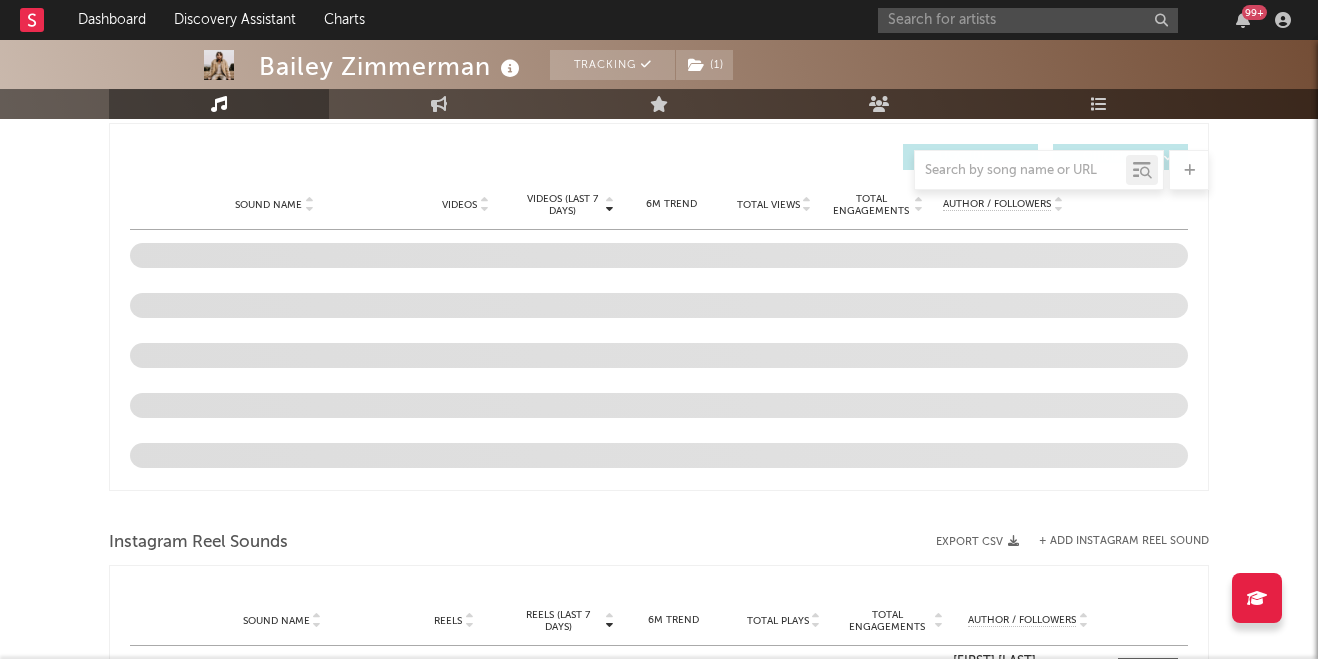 scroll, scrollTop: 1147, scrollLeft: 0, axis: vertical 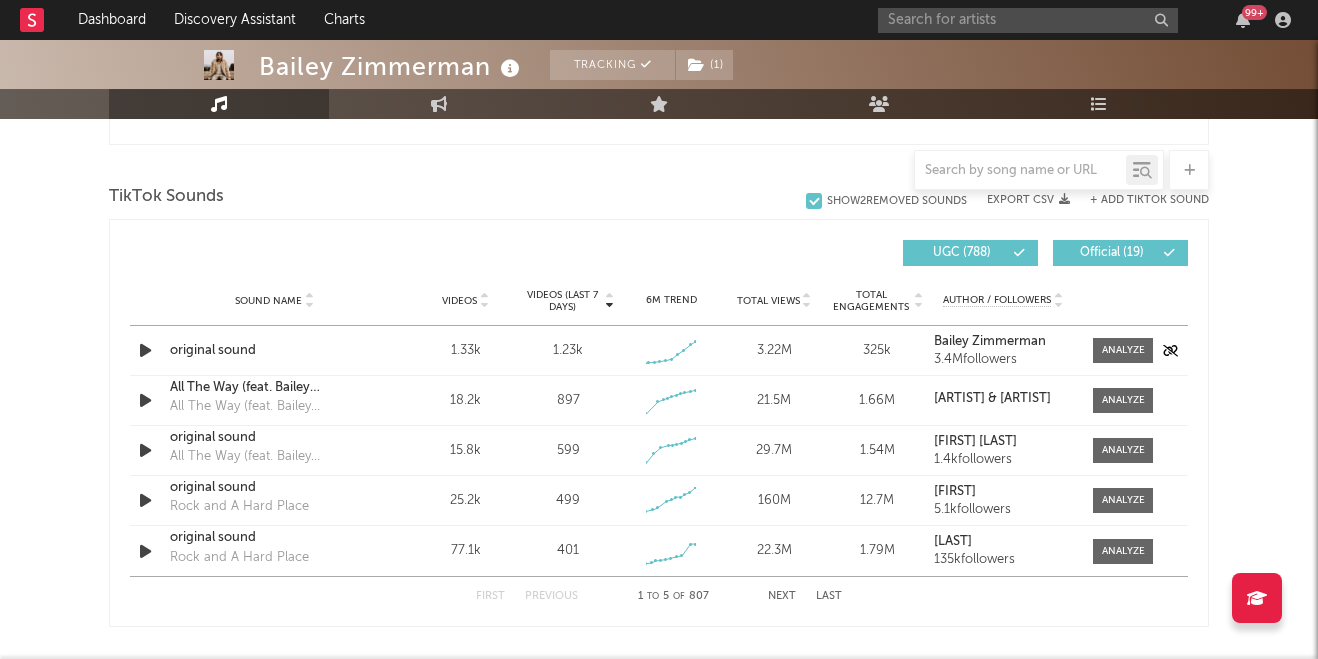 select on "6m" 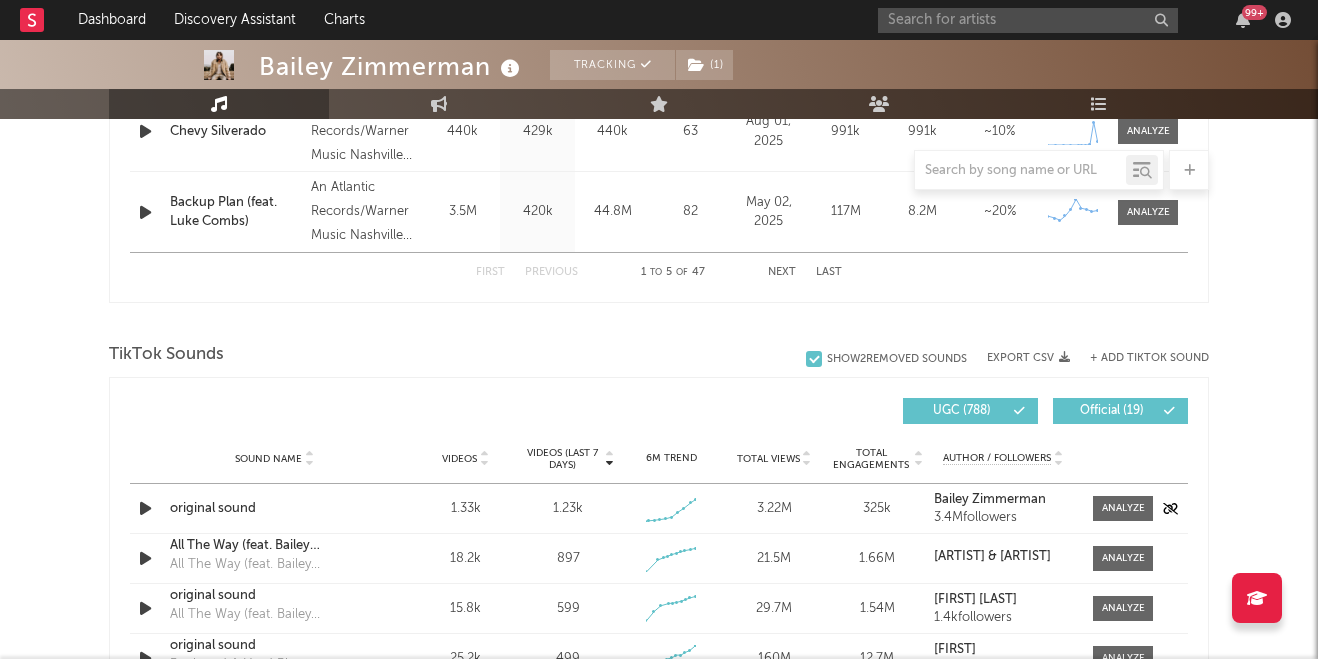 scroll, scrollTop: 1305, scrollLeft: 0, axis: vertical 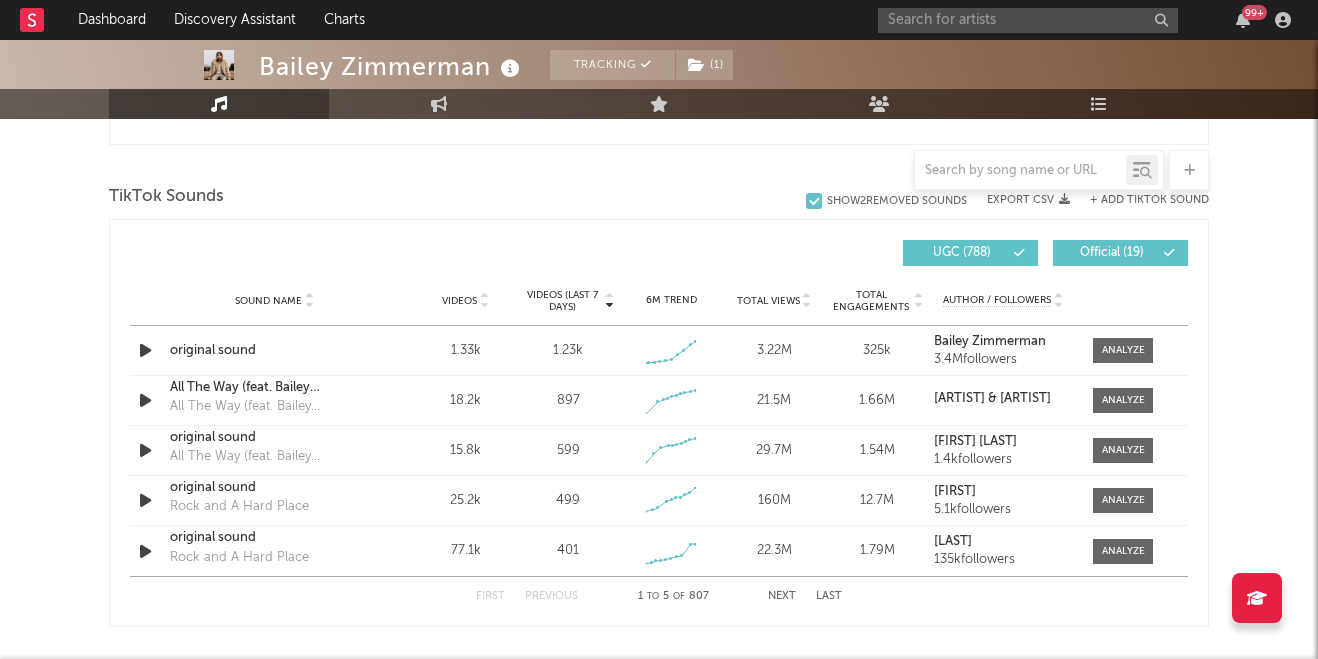 click on "First Previous 1   to   5   of   807 Next Last" at bounding box center [659, 596] 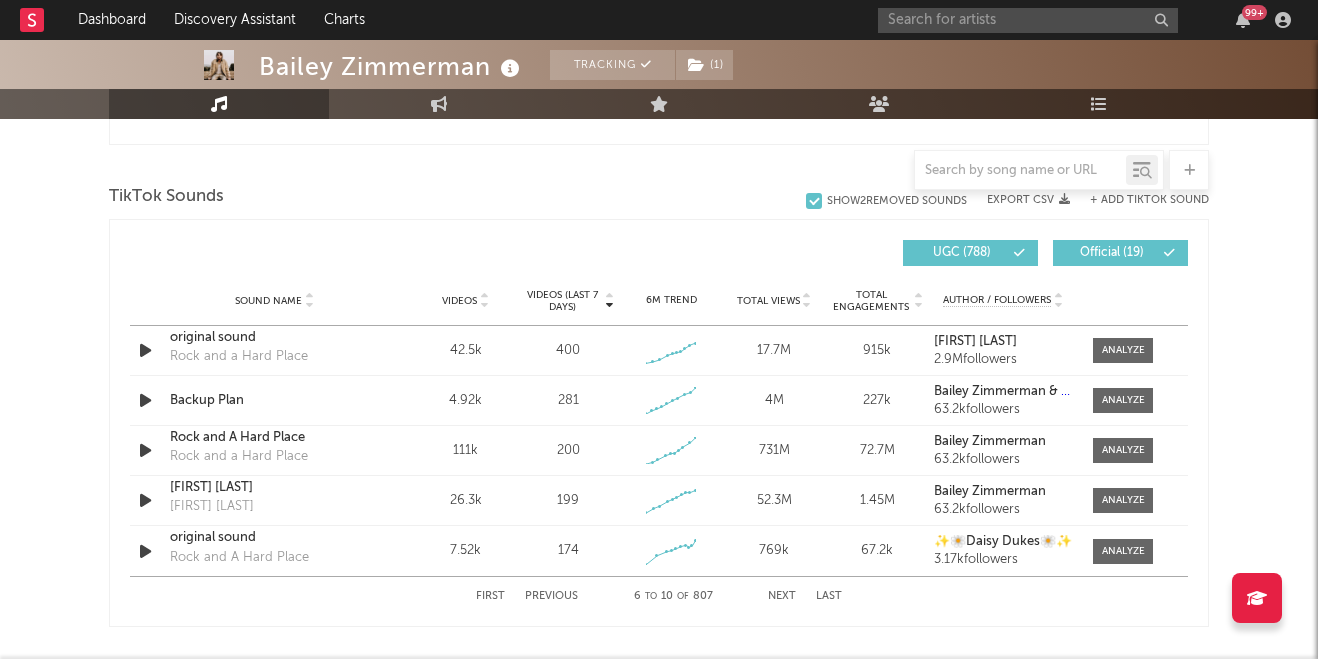 click on "Next" at bounding box center [782, 596] 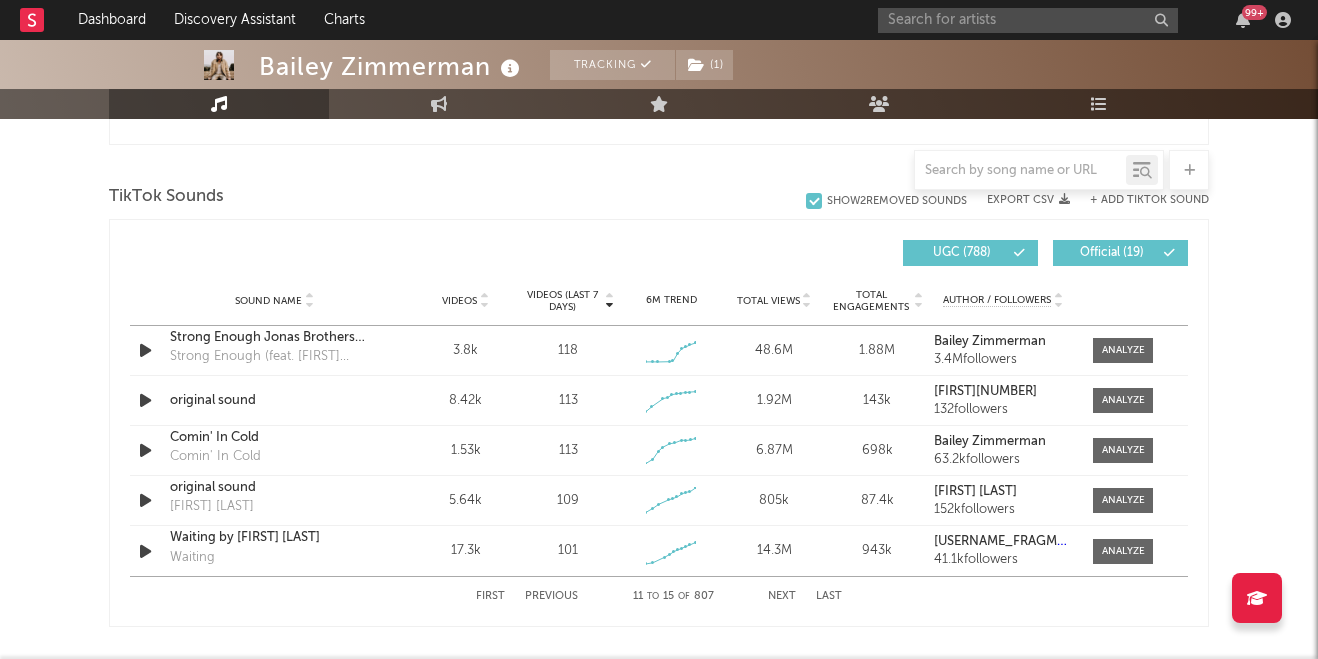 click on "Next" at bounding box center (782, 596) 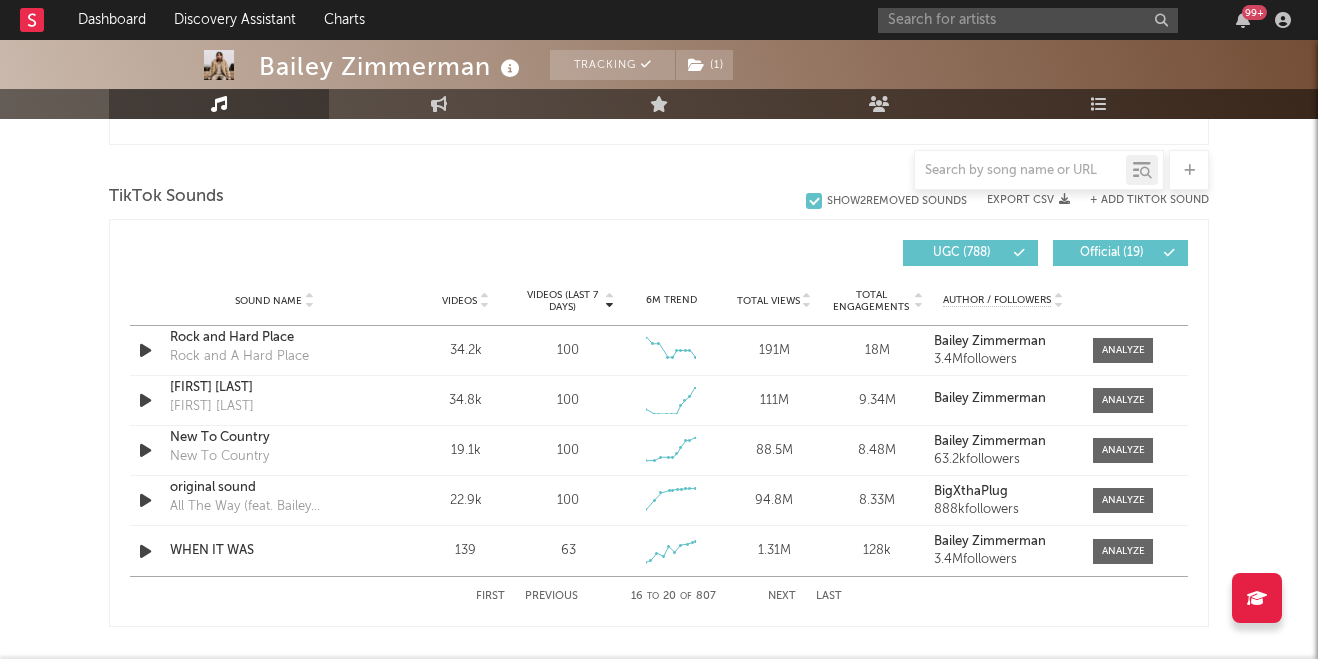 click on "Next" at bounding box center (782, 596) 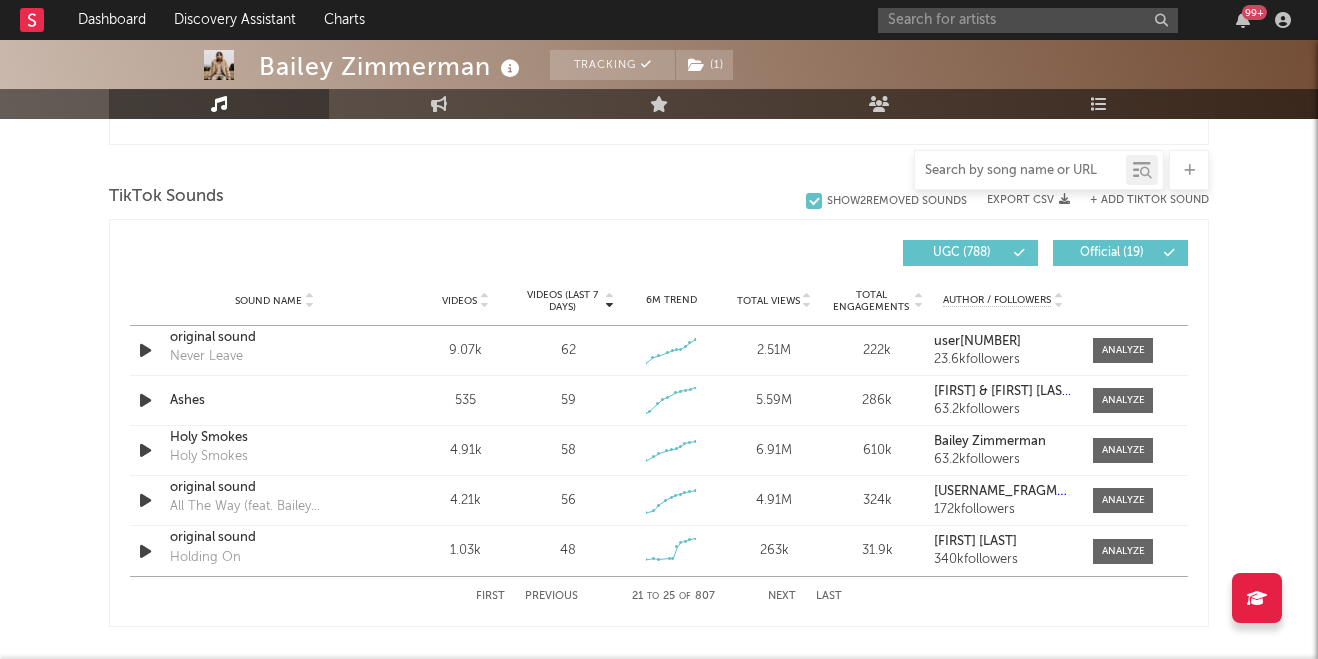 click at bounding box center (1020, 171) 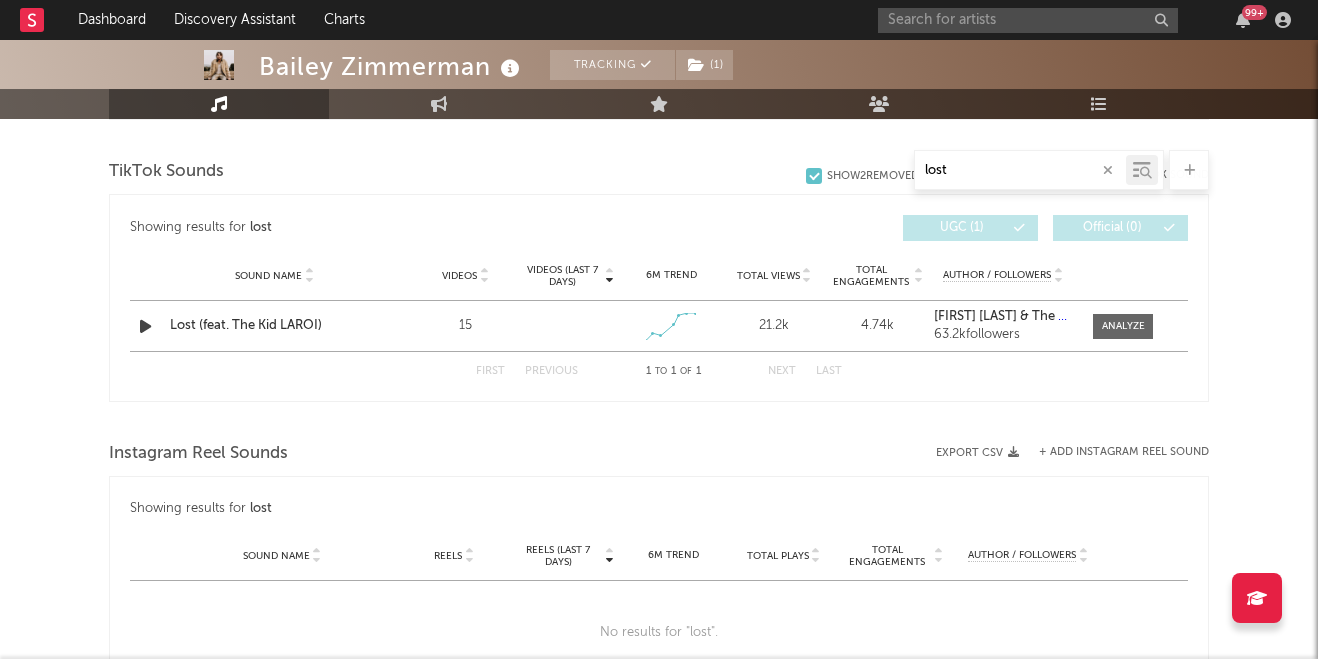 scroll, scrollTop: 990, scrollLeft: 0, axis: vertical 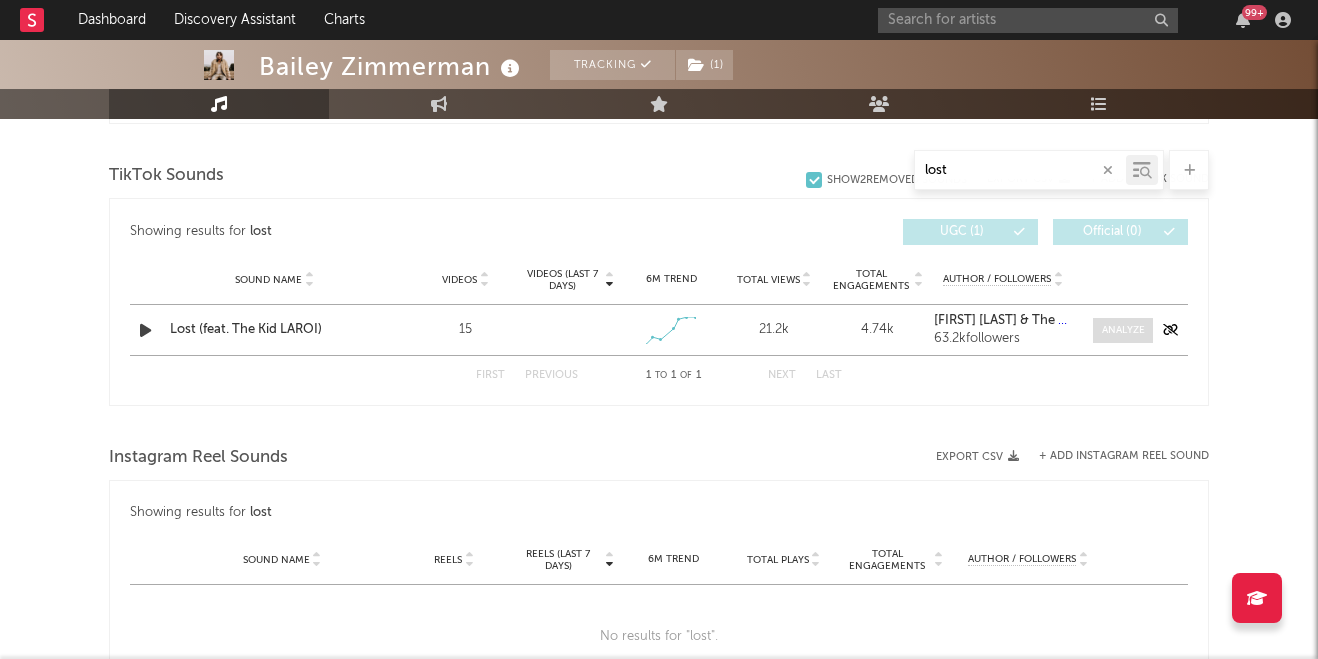 type on "lost" 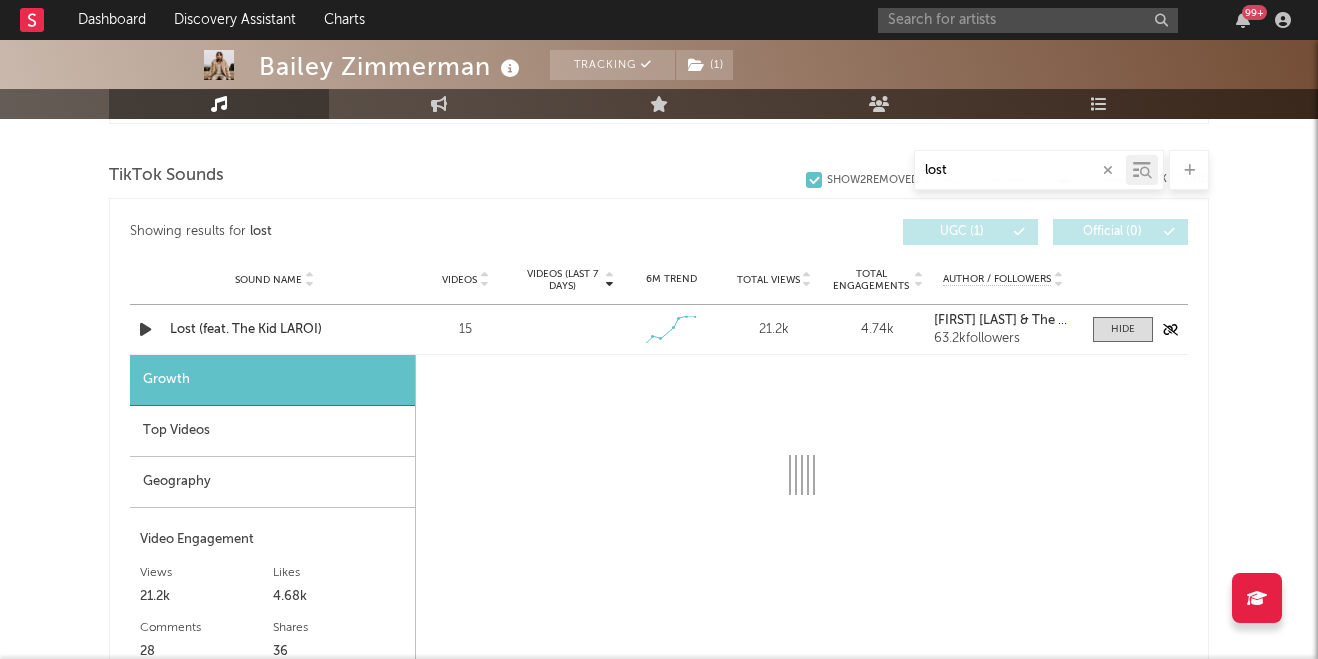 select on "1w" 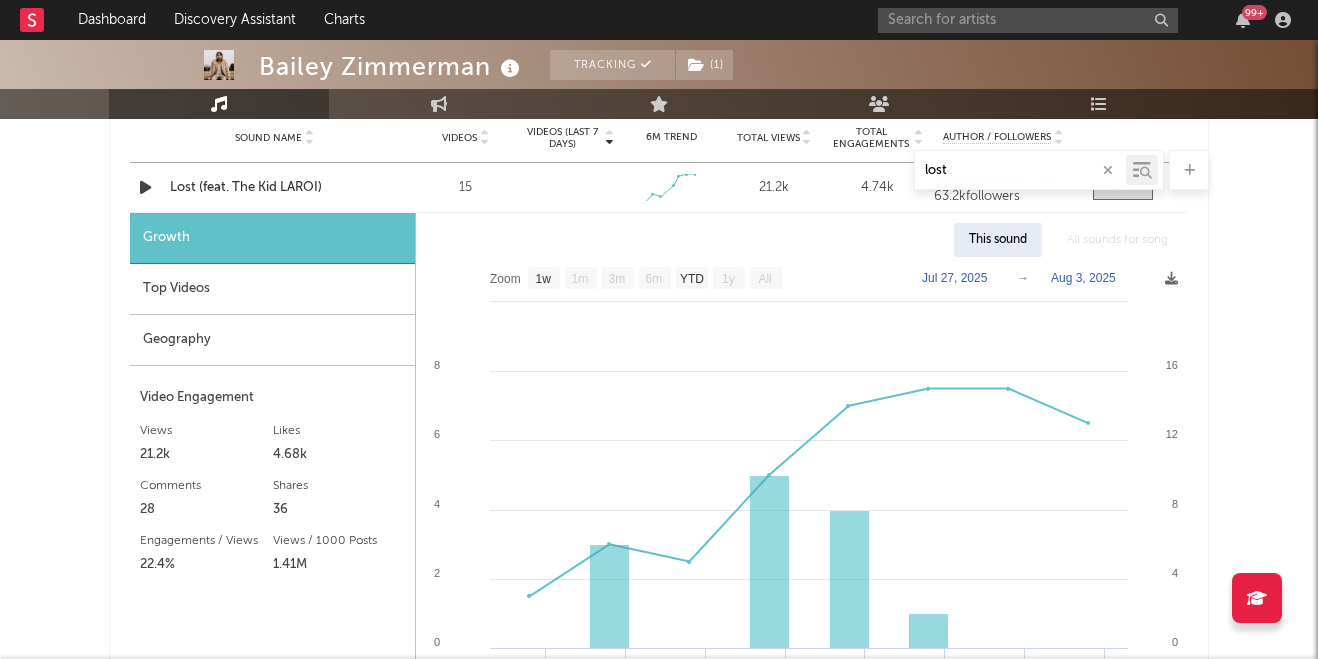 scroll, scrollTop: 1135, scrollLeft: 0, axis: vertical 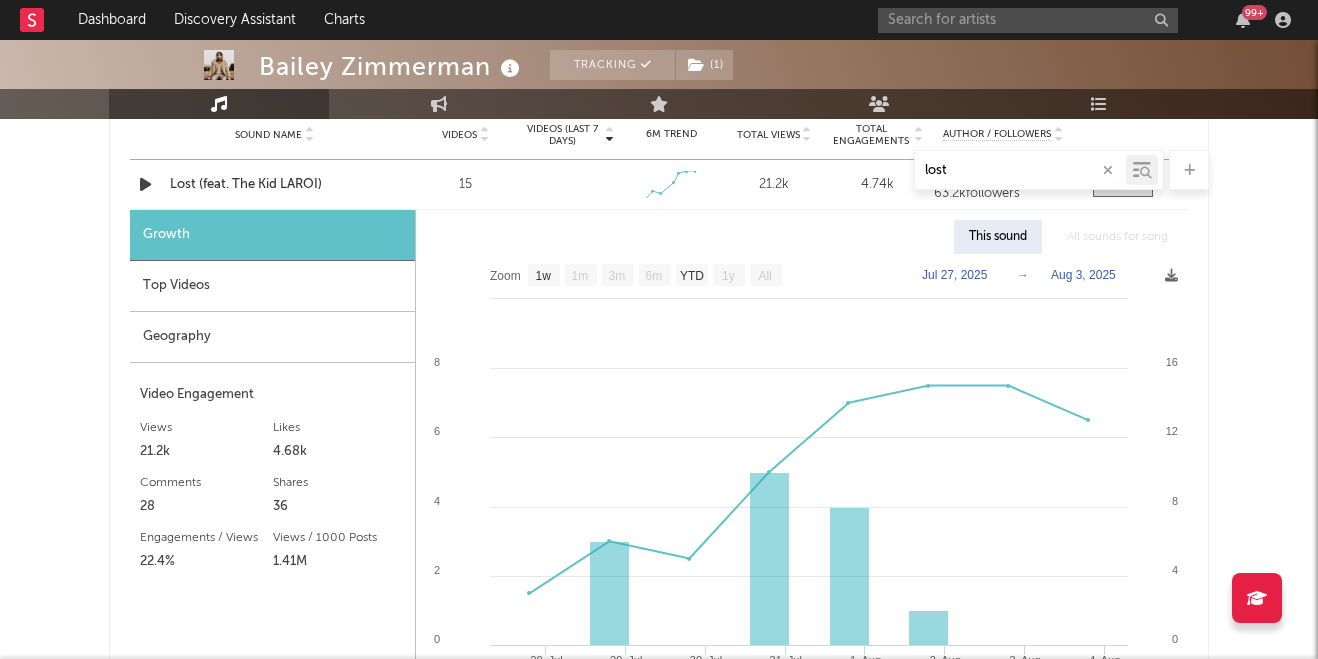 click on "Top Videos" at bounding box center [272, 286] 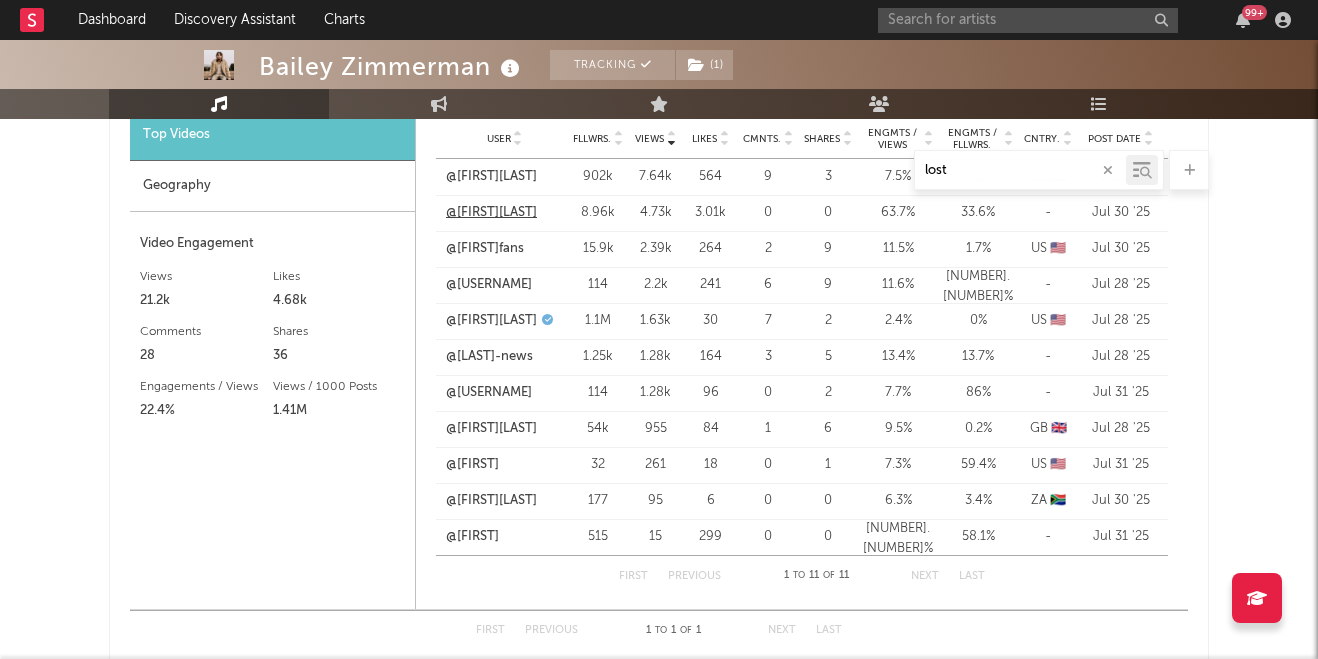 scroll, scrollTop: 1320, scrollLeft: 0, axis: vertical 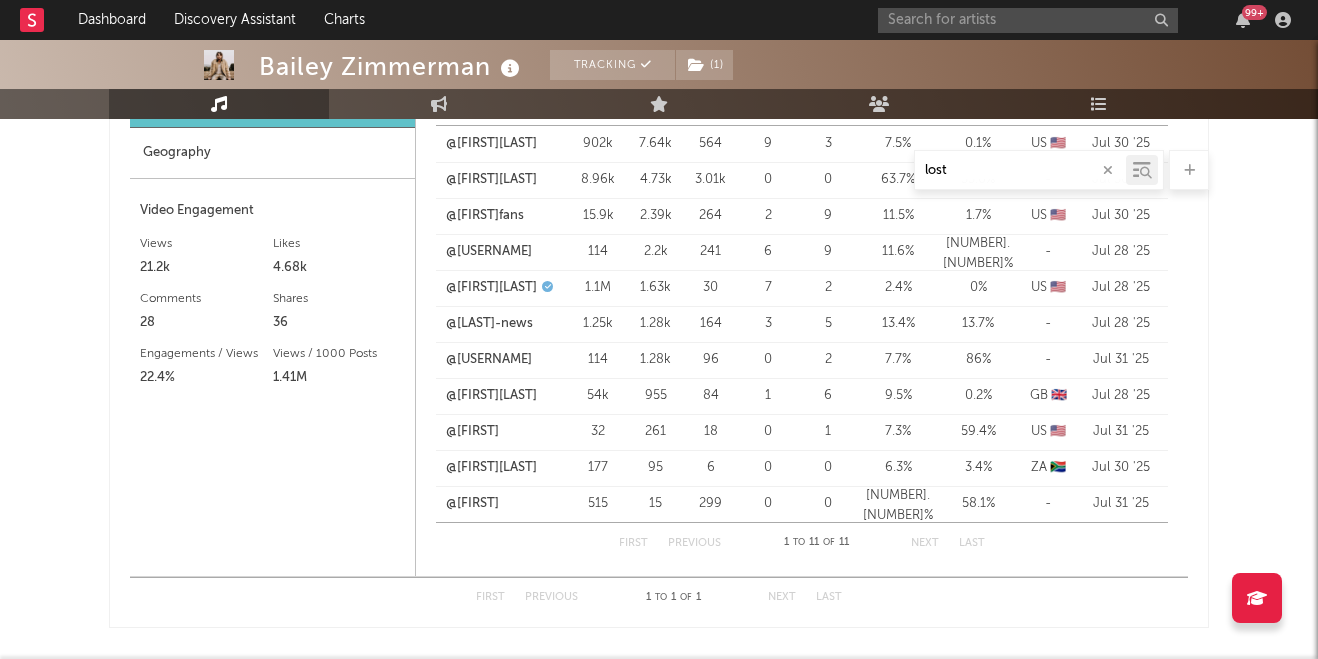 click on "lost" at bounding box center (659, 170) 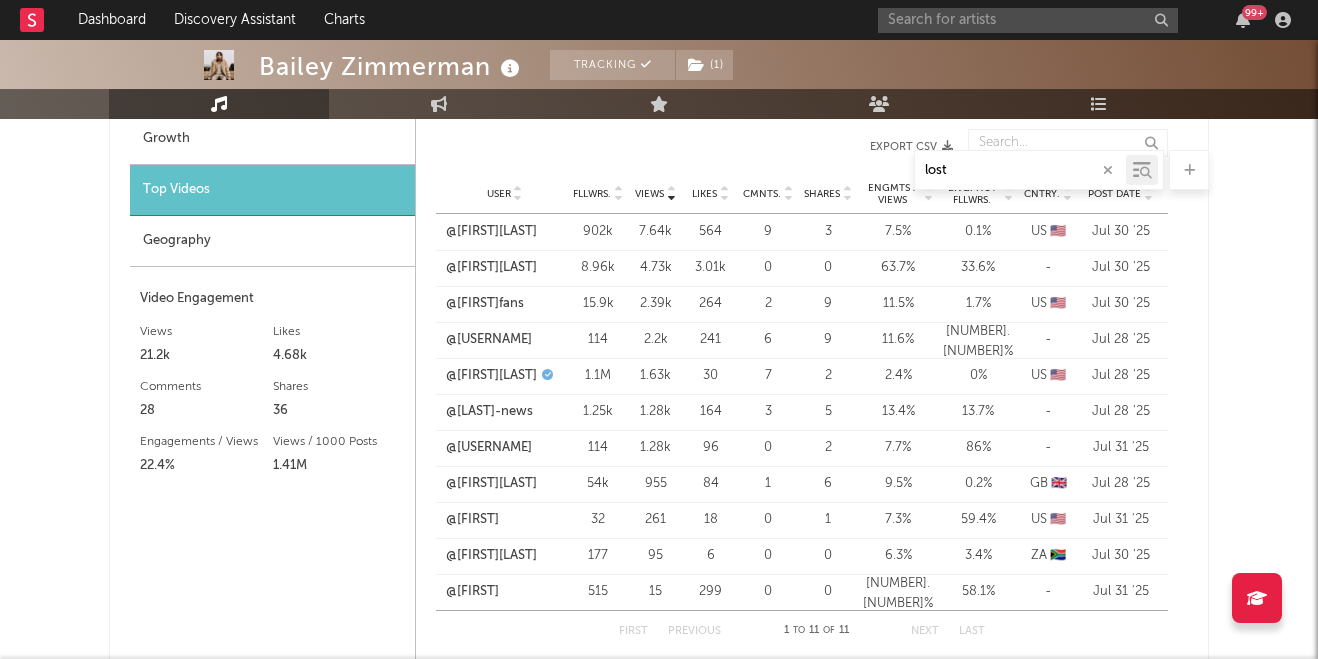 scroll, scrollTop: 1228, scrollLeft: 0, axis: vertical 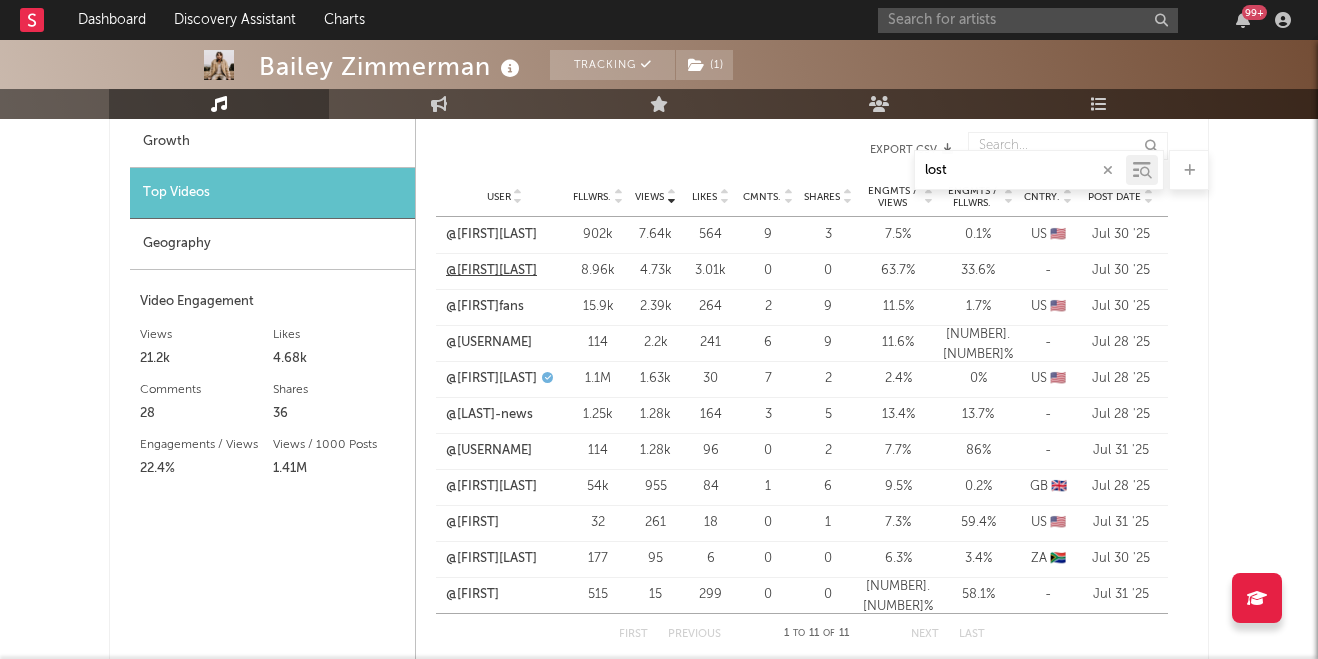 click on "@[FIRST][LAST]" at bounding box center (491, 271) 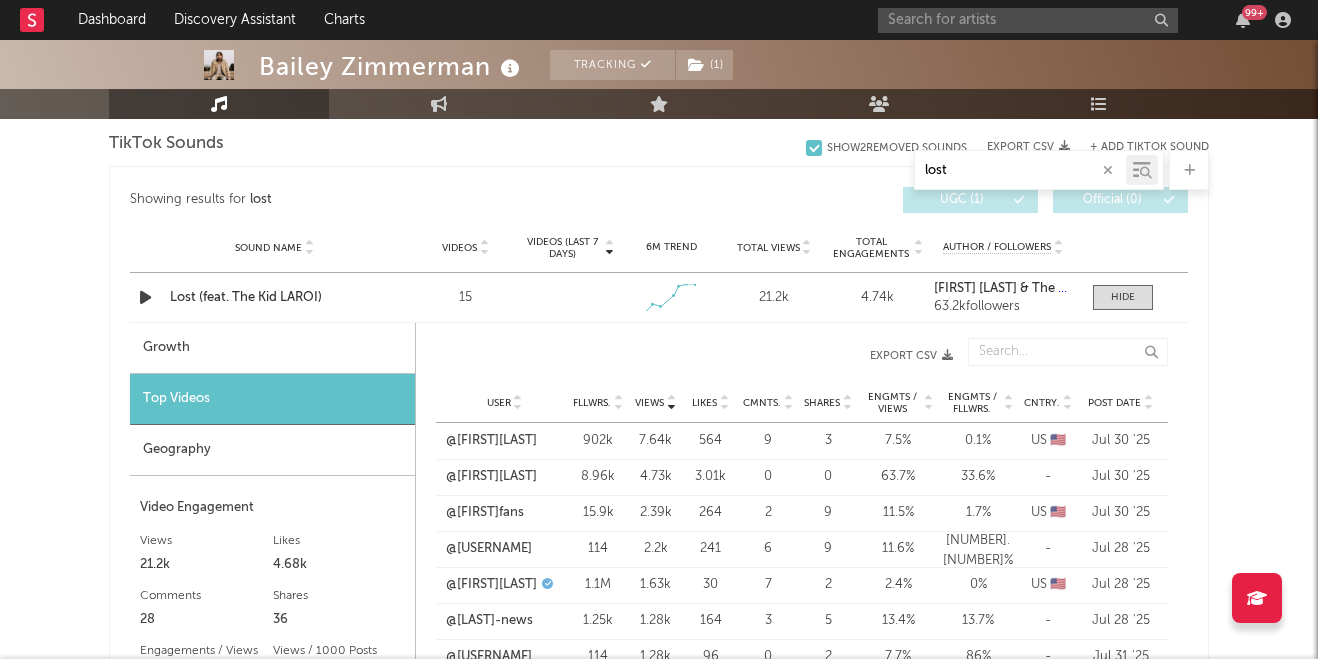 scroll, scrollTop: 1004, scrollLeft: 0, axis: vertical 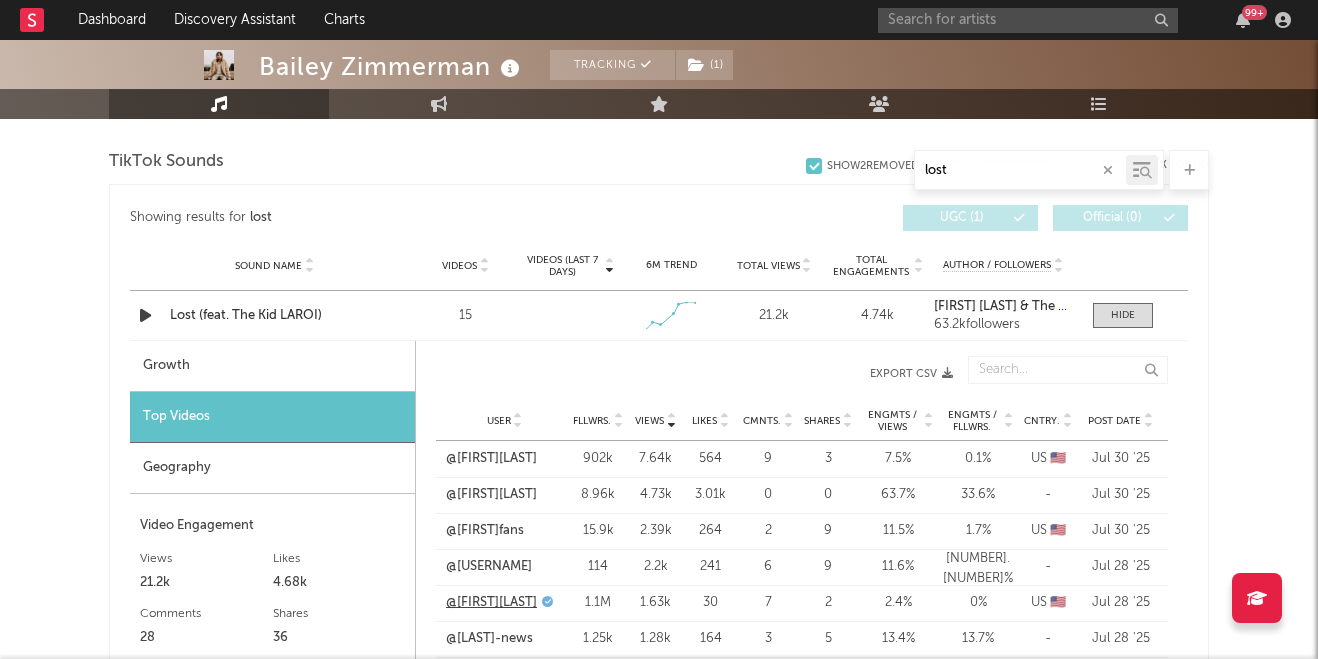 click on "@[FIRST][LAST]" at bounding box center [491, 603] 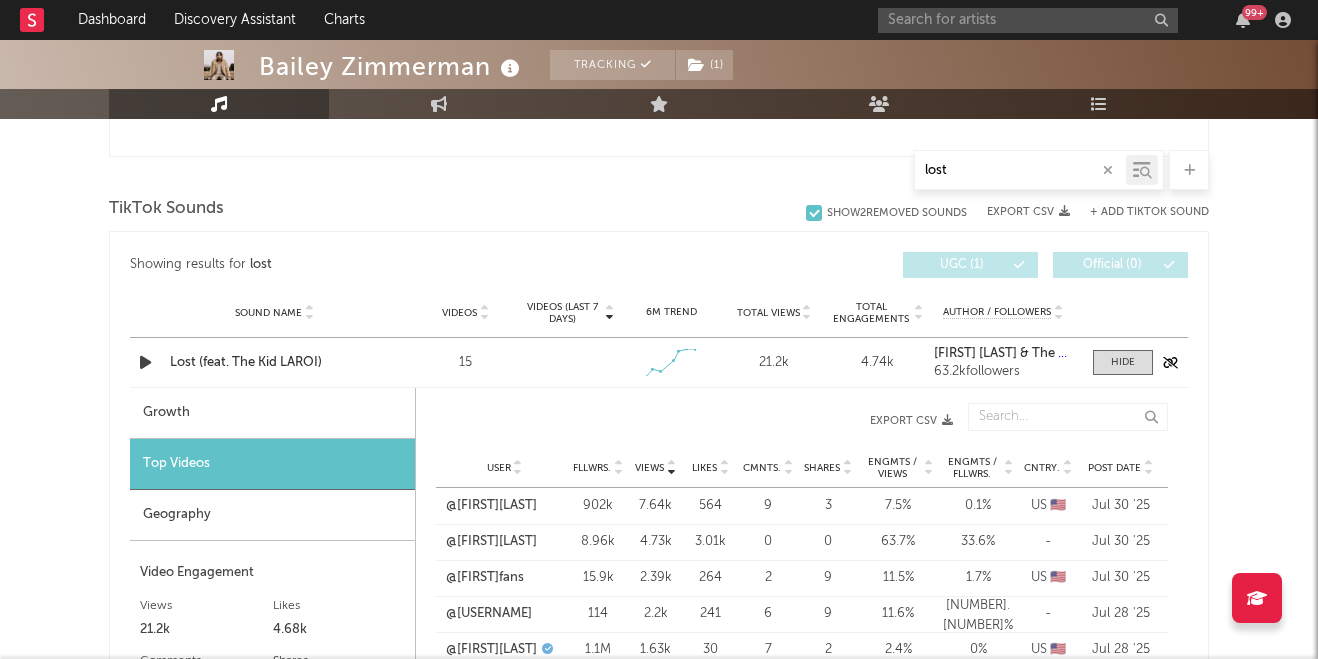 scroll, scrollTop: 953, scrollLeft: 0, axis: vertical 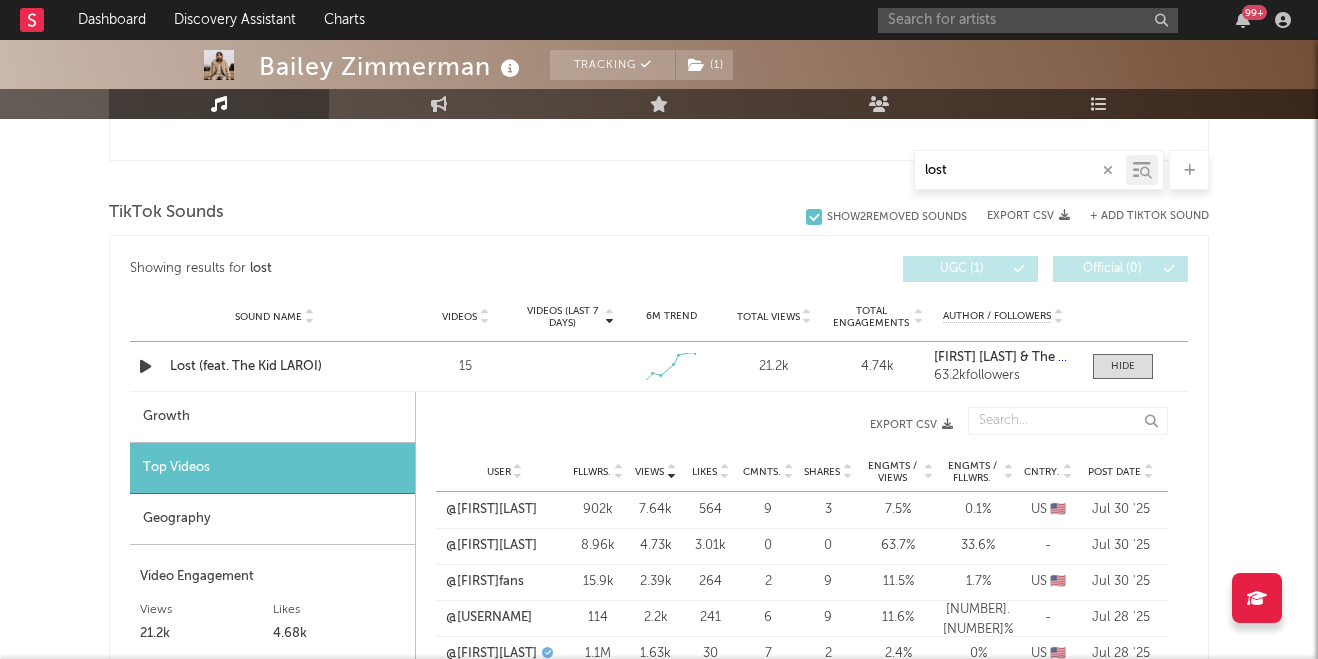 click on "+ Add TikTok Sound" at bounding box center [1149, 216] 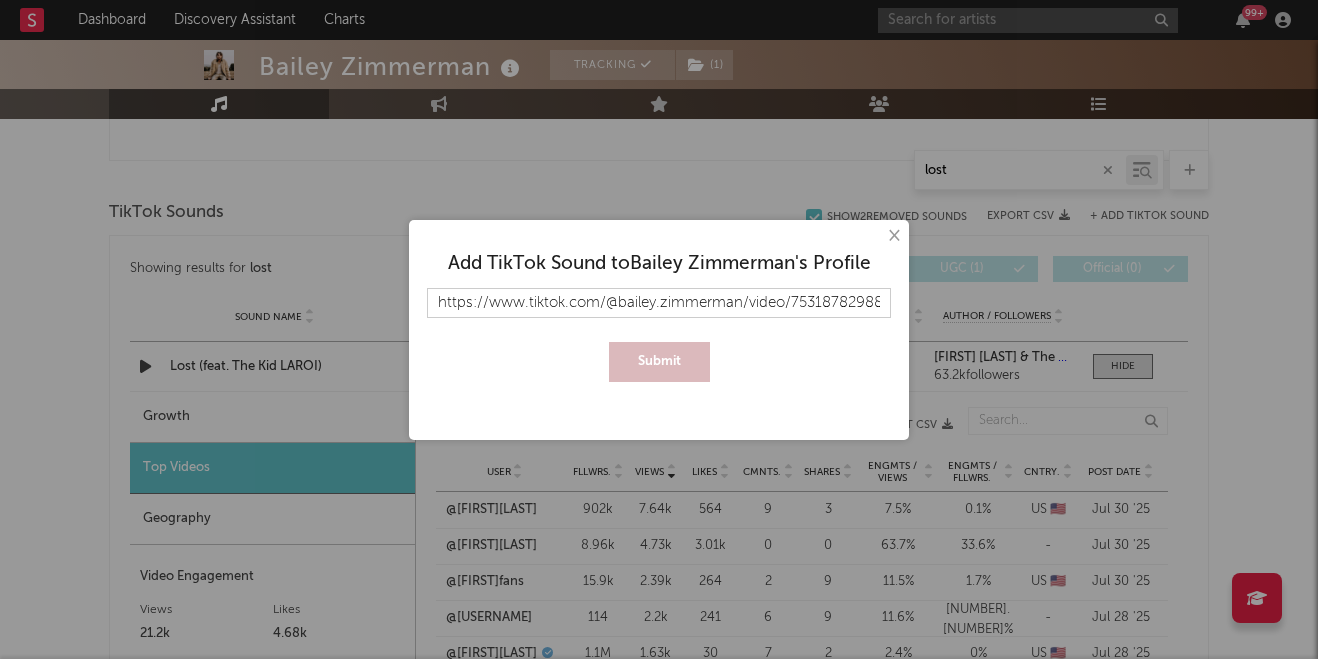 scroll, scrollTop: 0, scrollLeft: 435, axis: horizontal 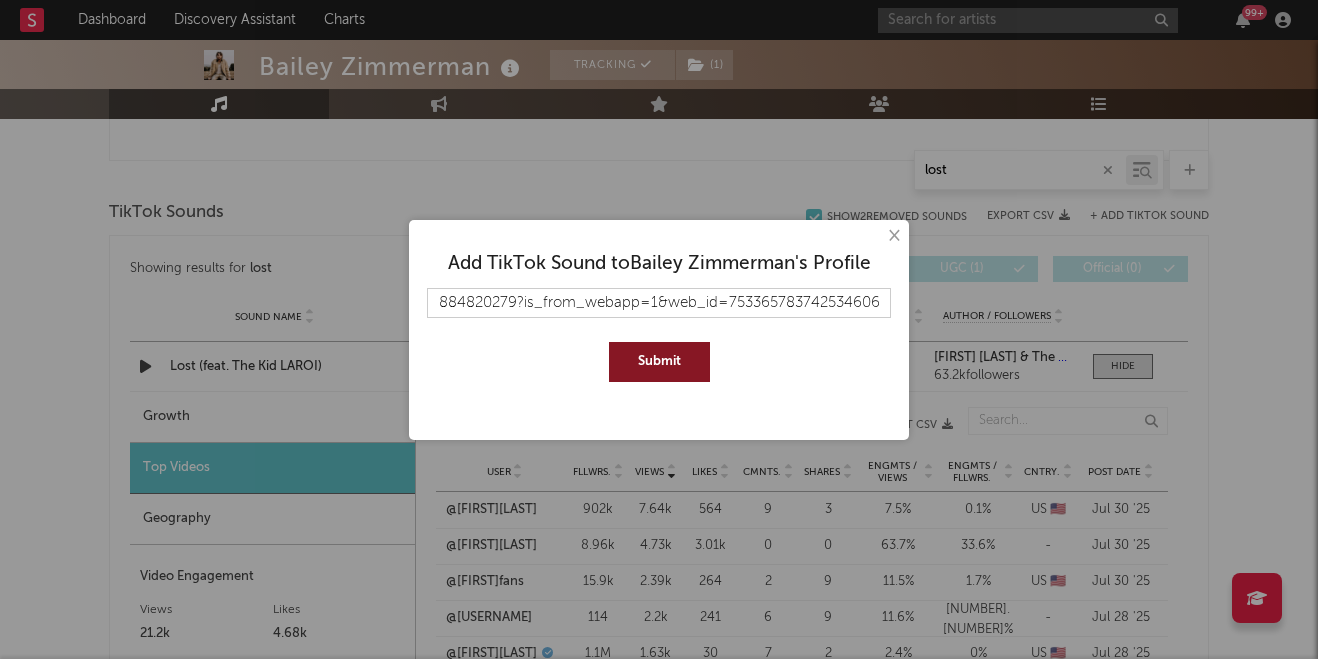 type on "https://www.tiktok.com/@bailey.zimmerman/video/7531878298884820279?is_from_webapp=1&web_id=7533657837425346061" 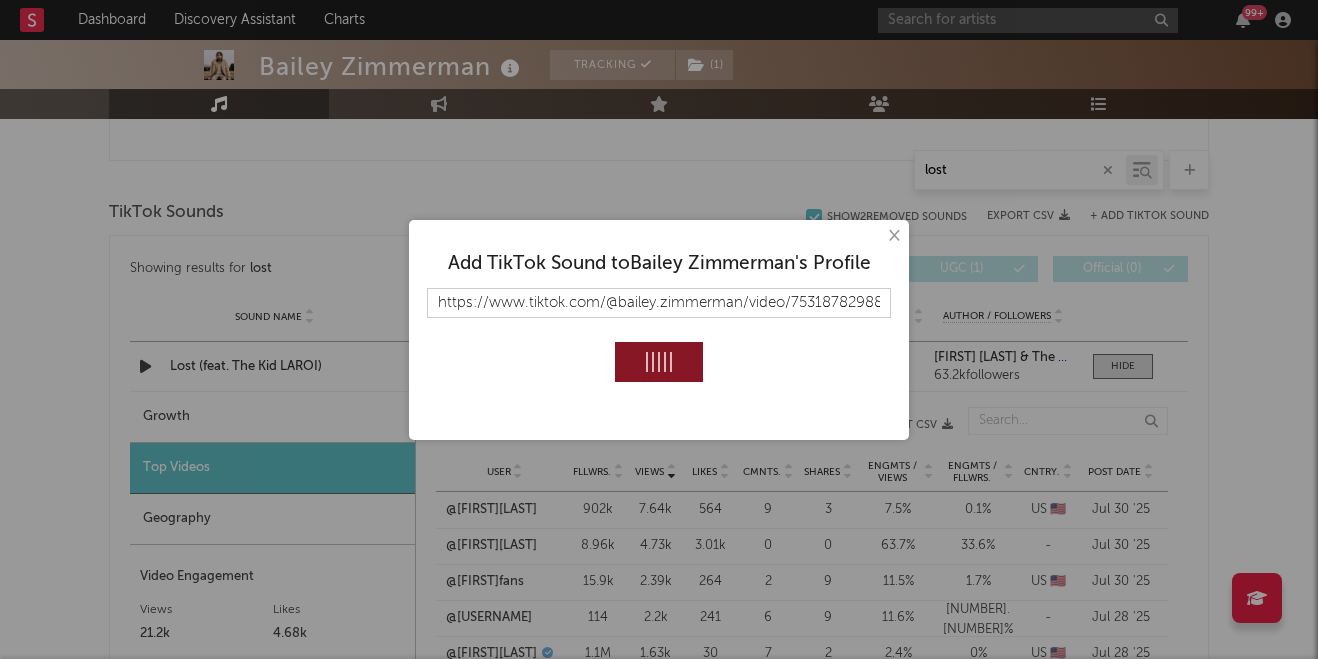 type 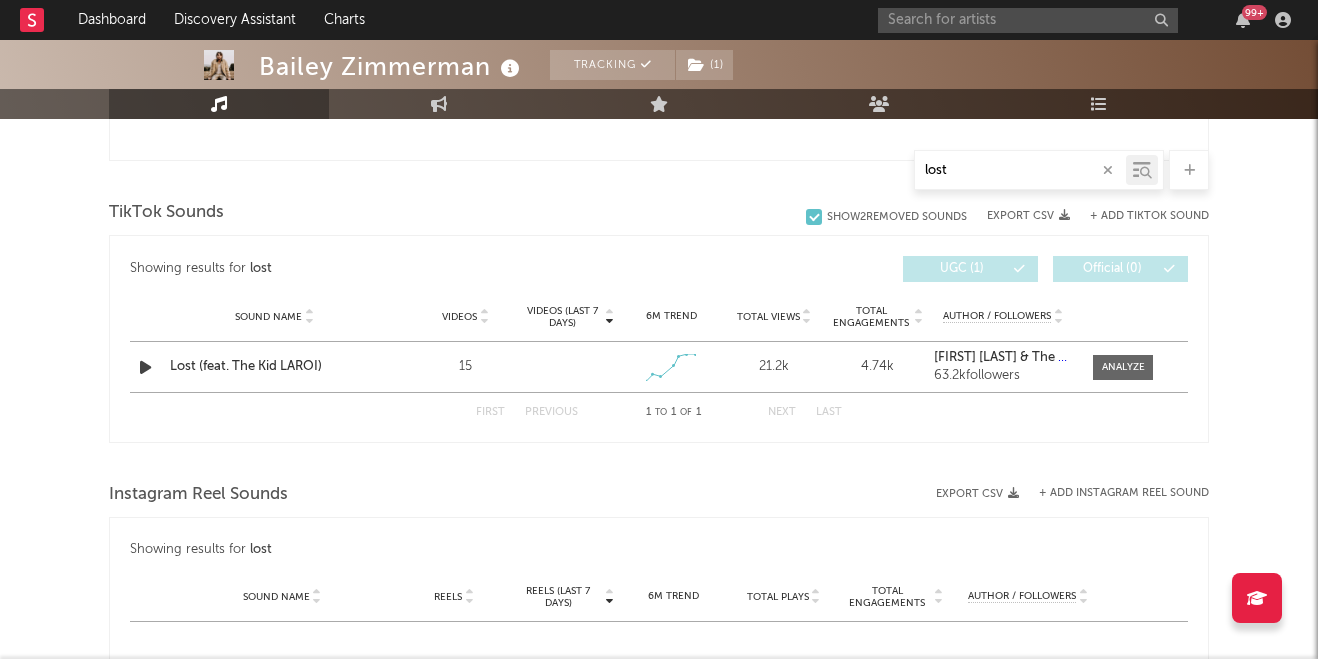 click on "+ Add TikTok Sound" at bounding box center [1149, 216] 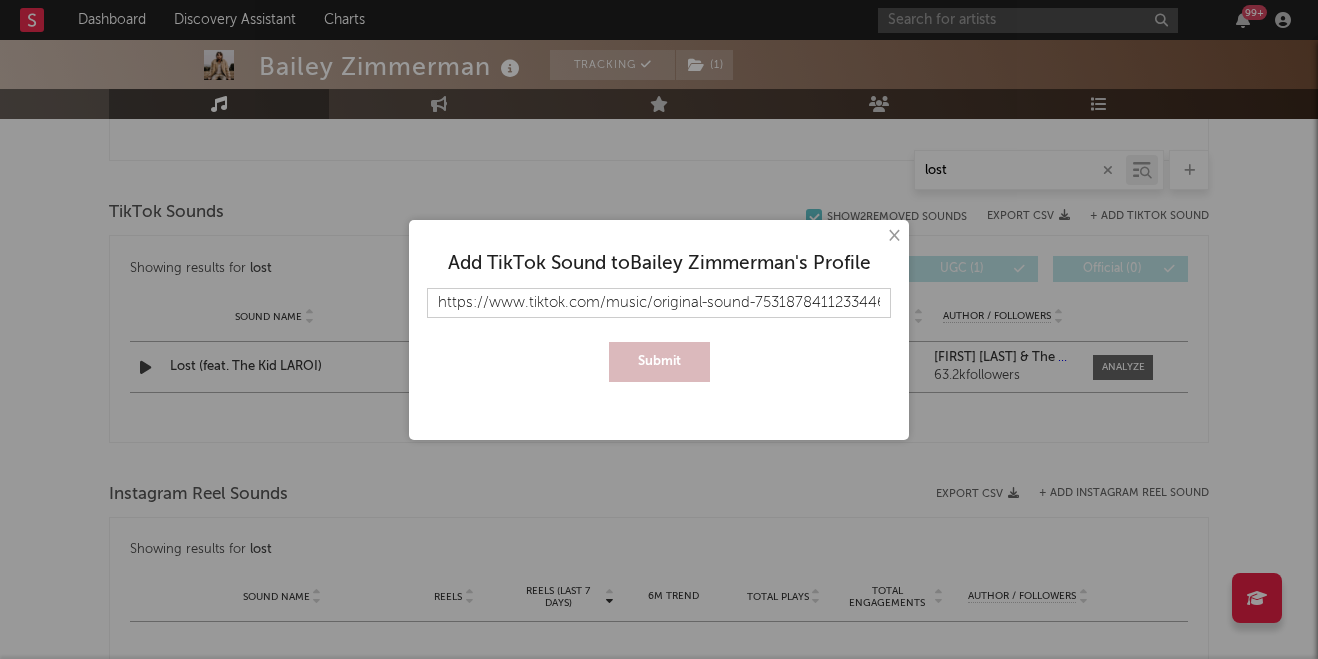 scroll, scrollTop: 0, scrollLeft: 28, axis: horizontal 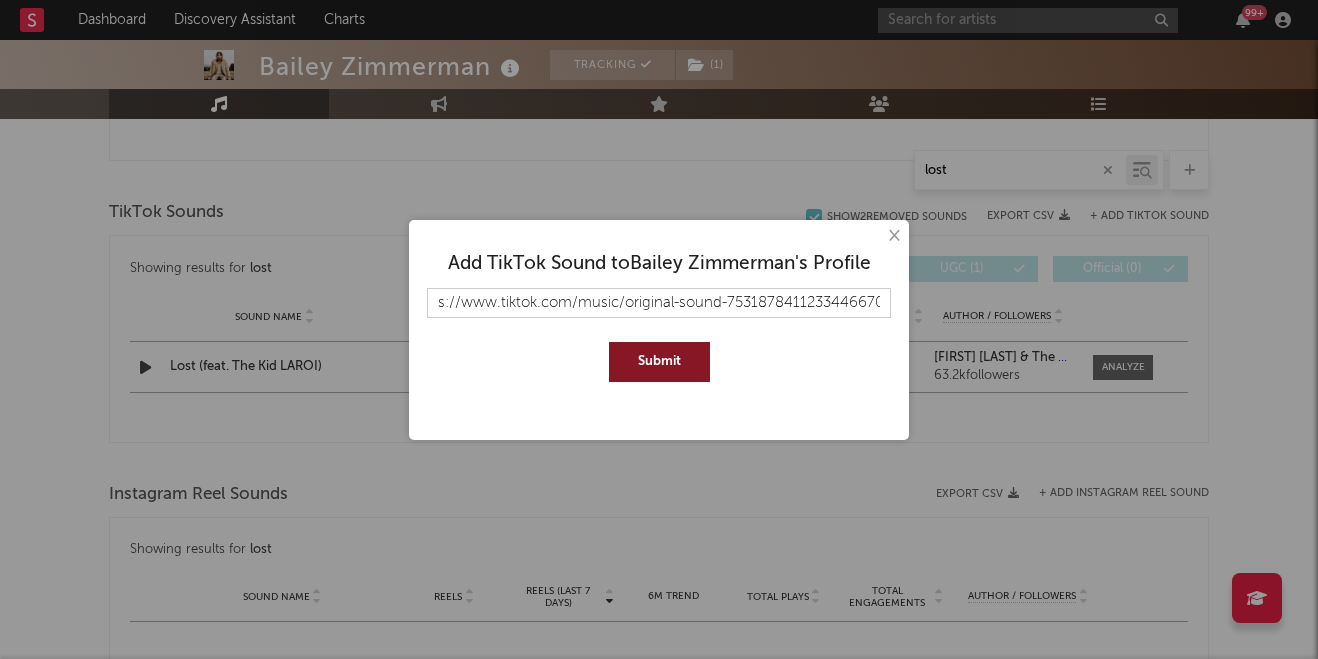 type on "https://www.tiktok.com/music/original-sound-7531878411233446670" 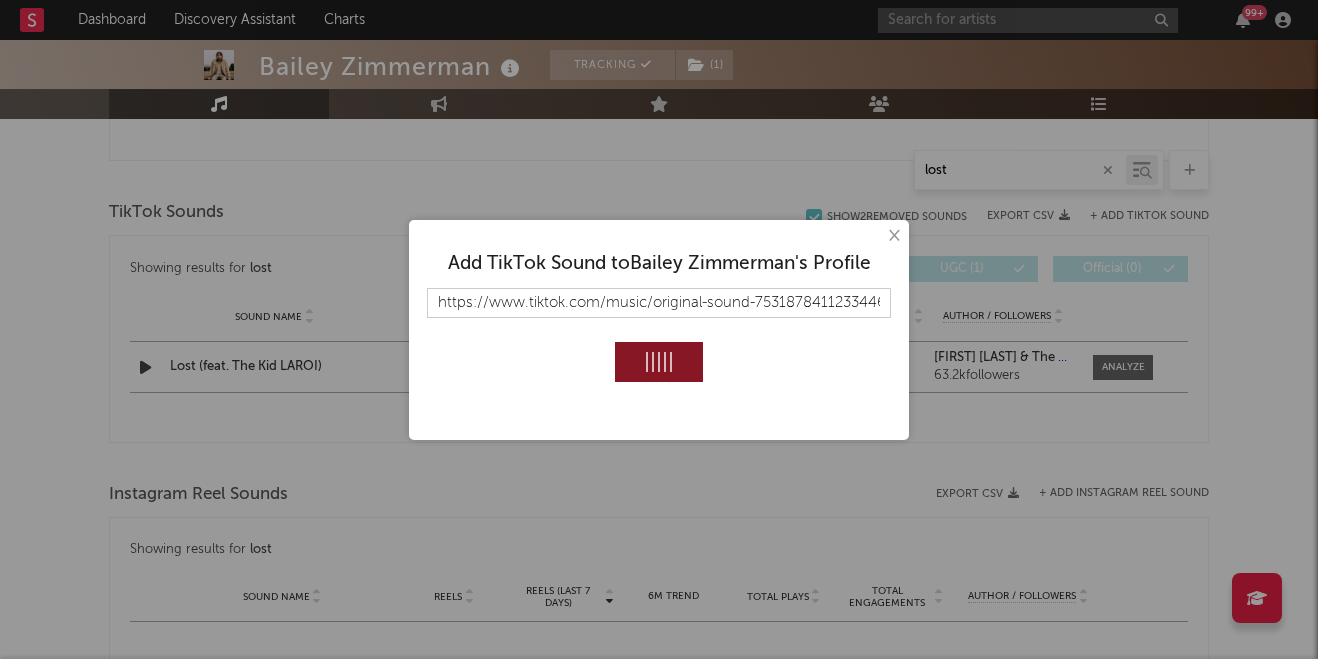 type 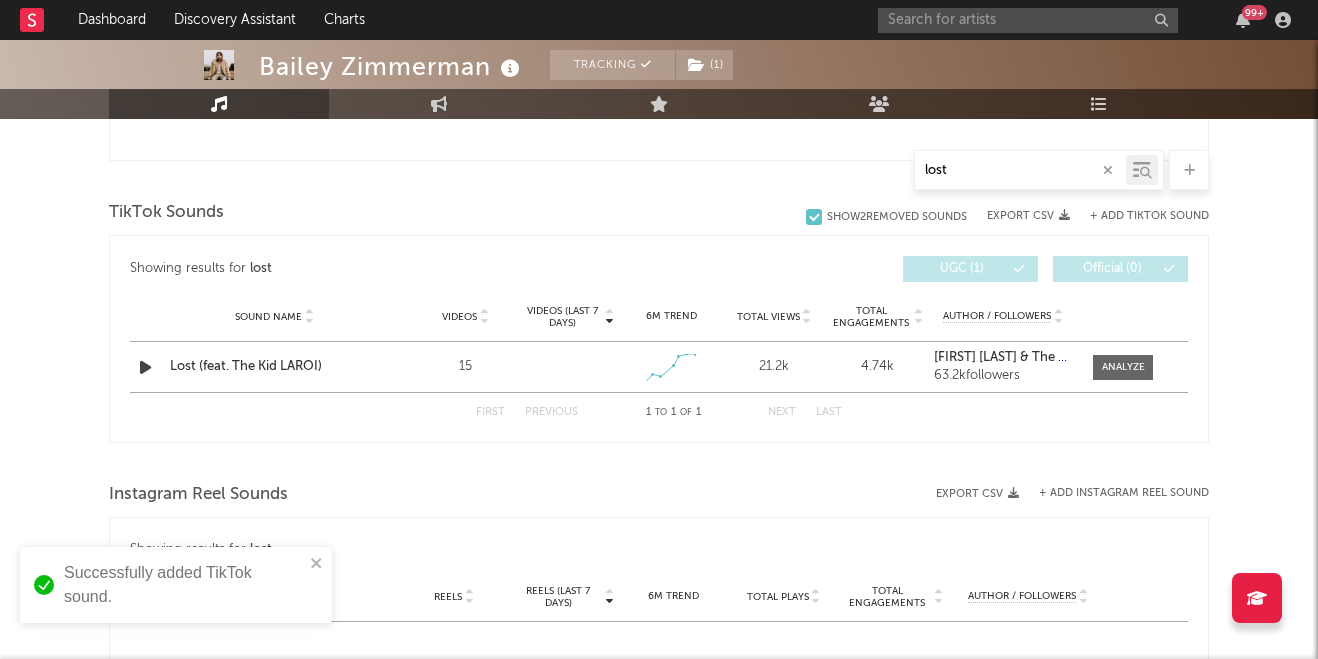 click at bounding box center (1108, 170) 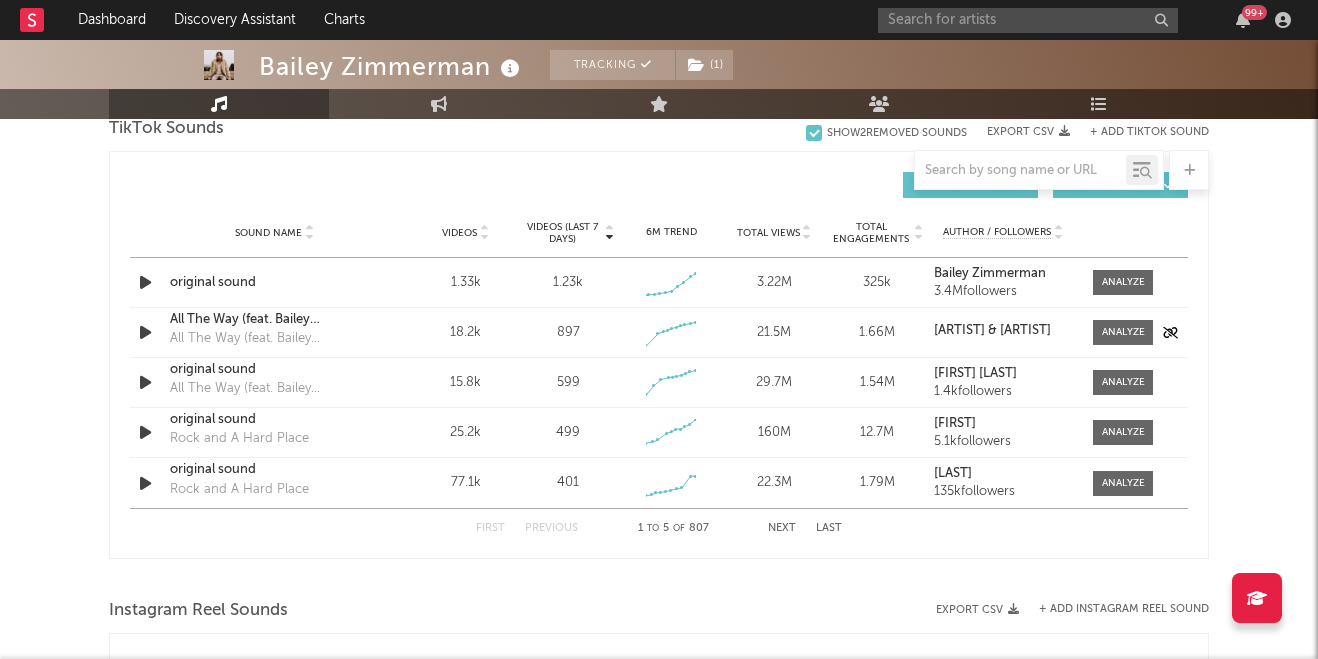 scroll, scrollTop: 1375, scrollLeft: 0, axis: vertical 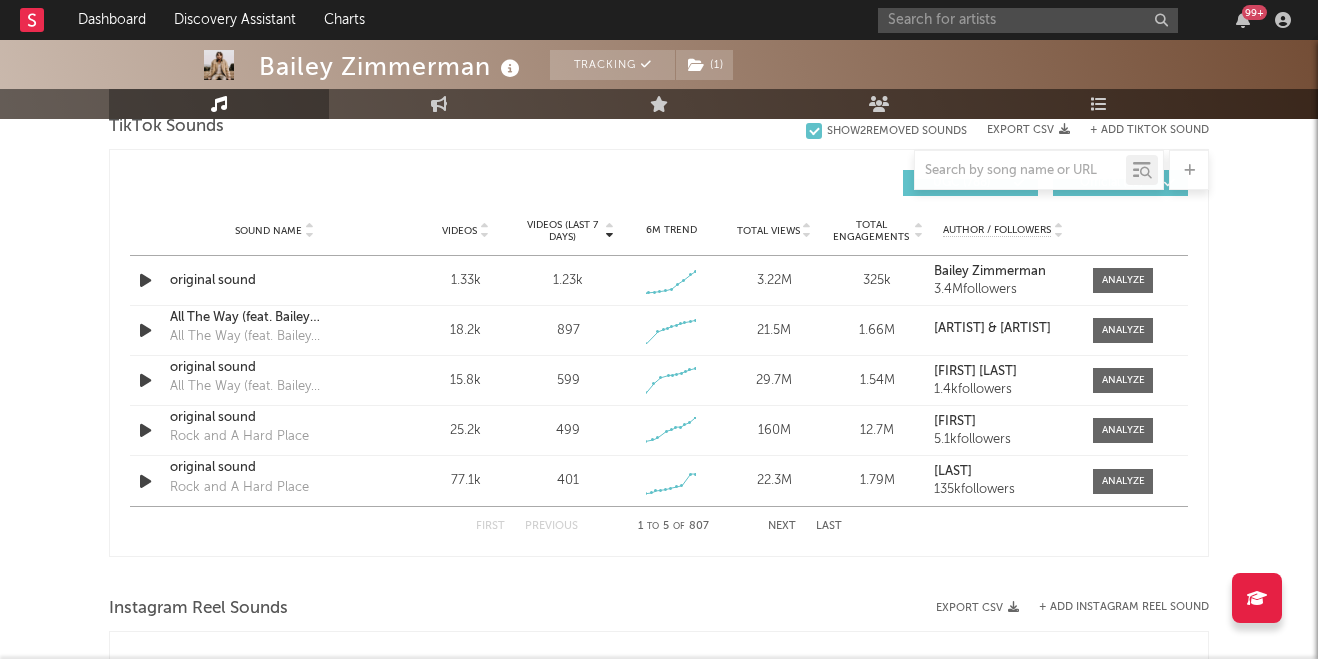 click on "Next" at bounding box center [782, 526] 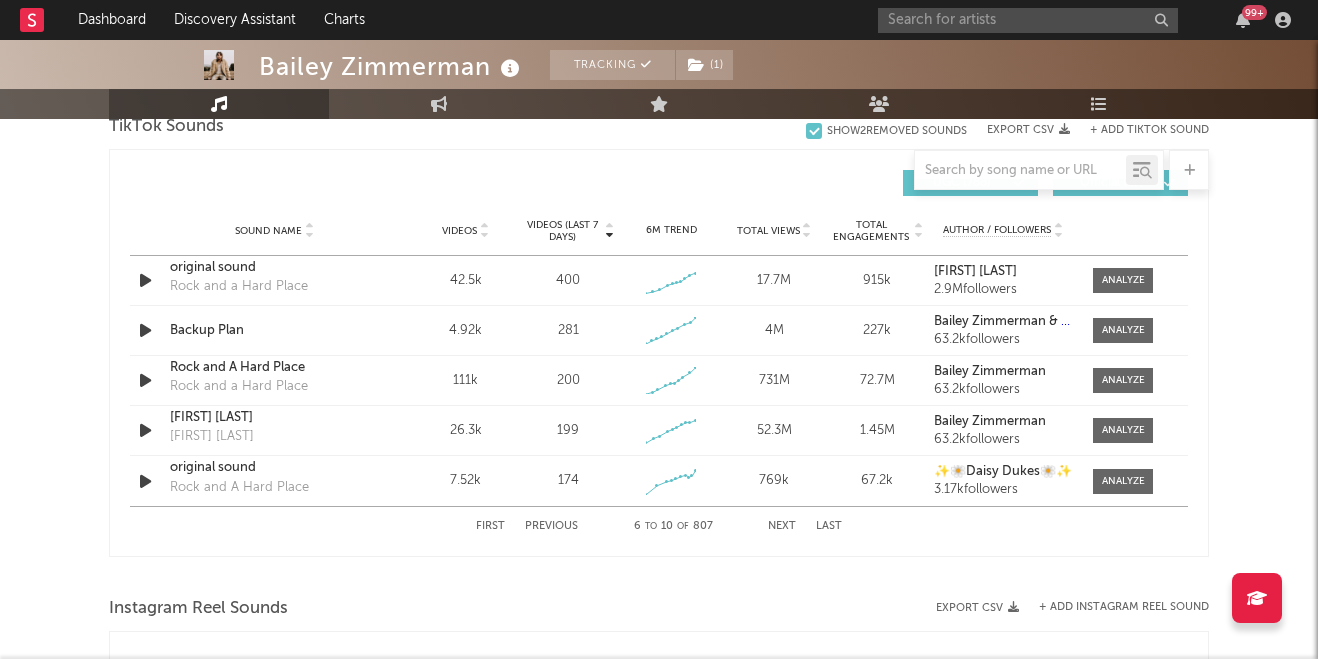 click on "Next" at bounding box center [782, 526] 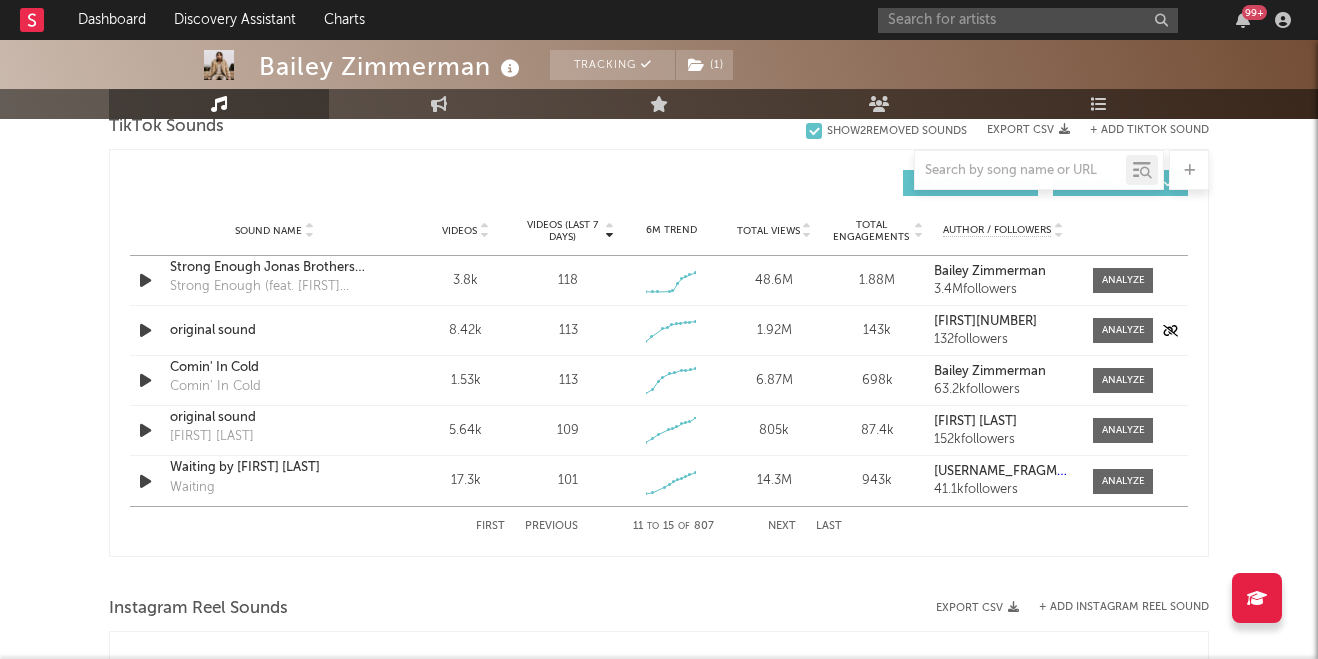 click at bounding box center (145, 330) 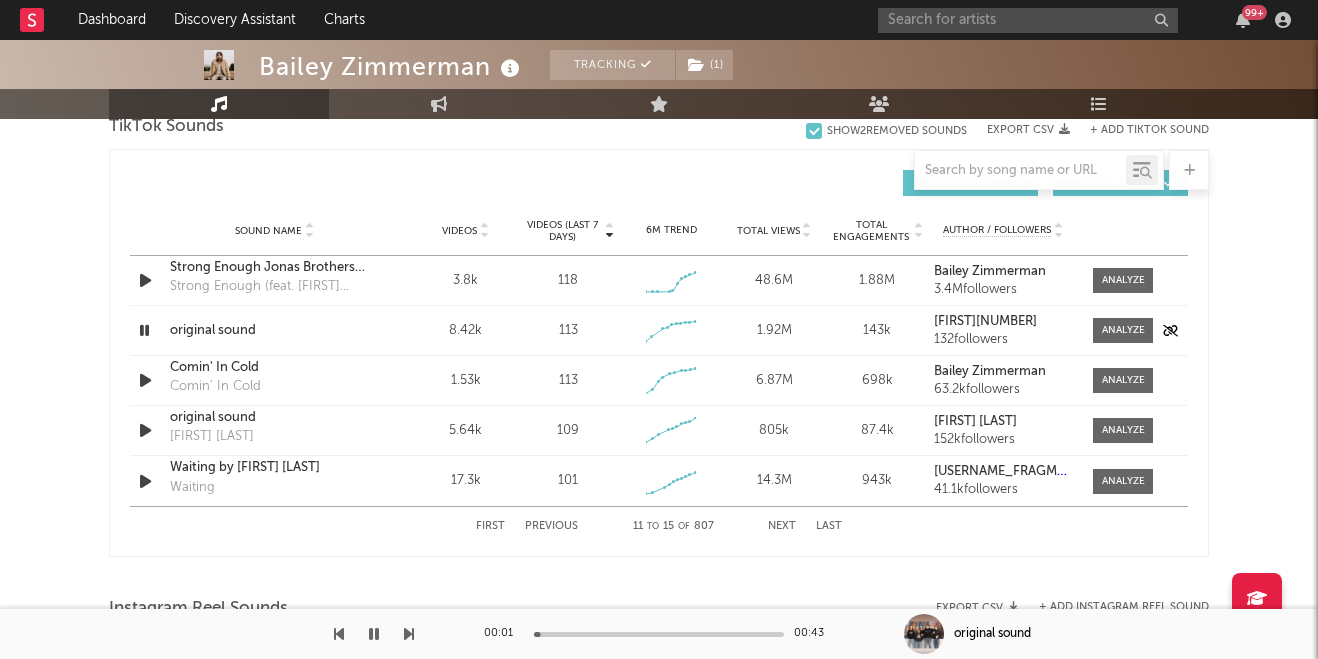 click at bounding box center [144, 330] 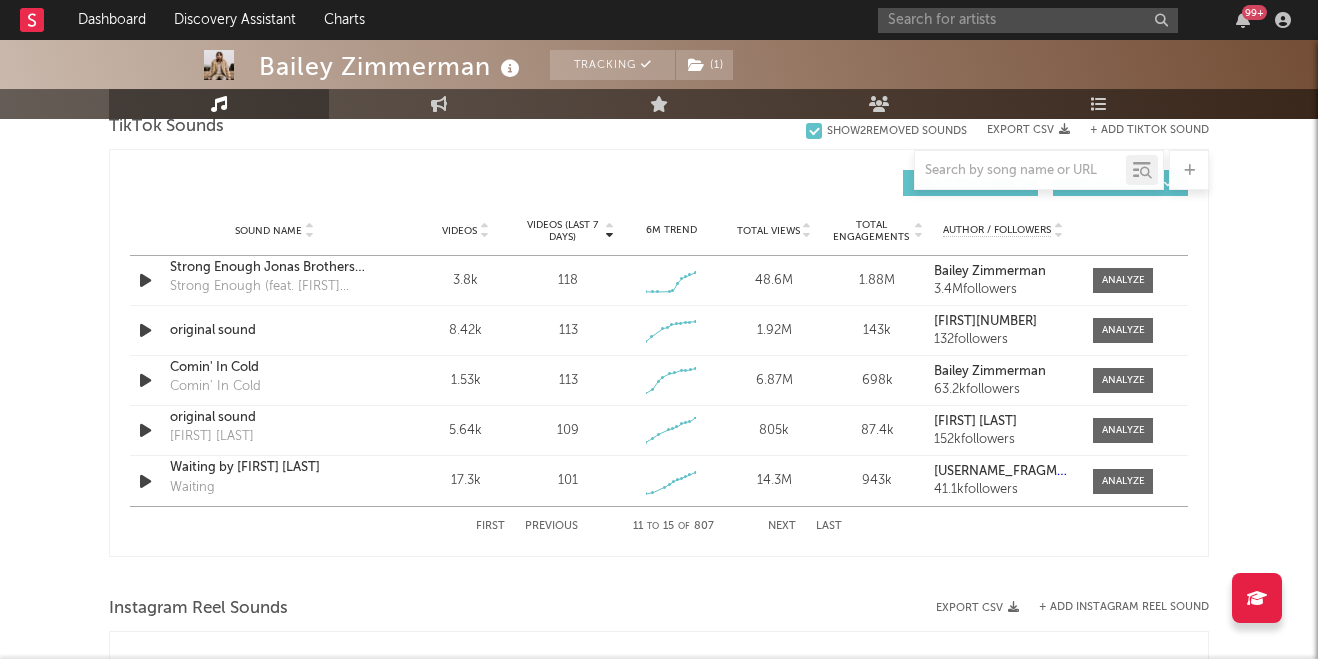 click on "Next" at bounding box center (782, 526) 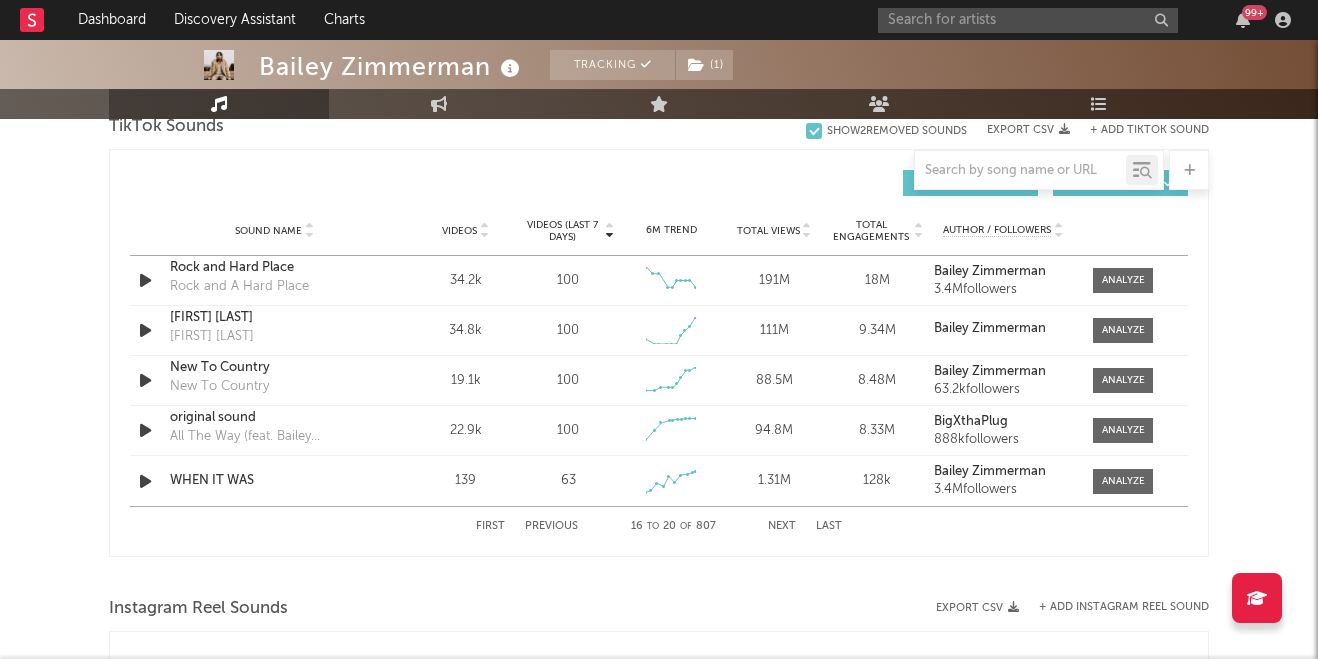 click on "Next" at bounding box center [782, 526] 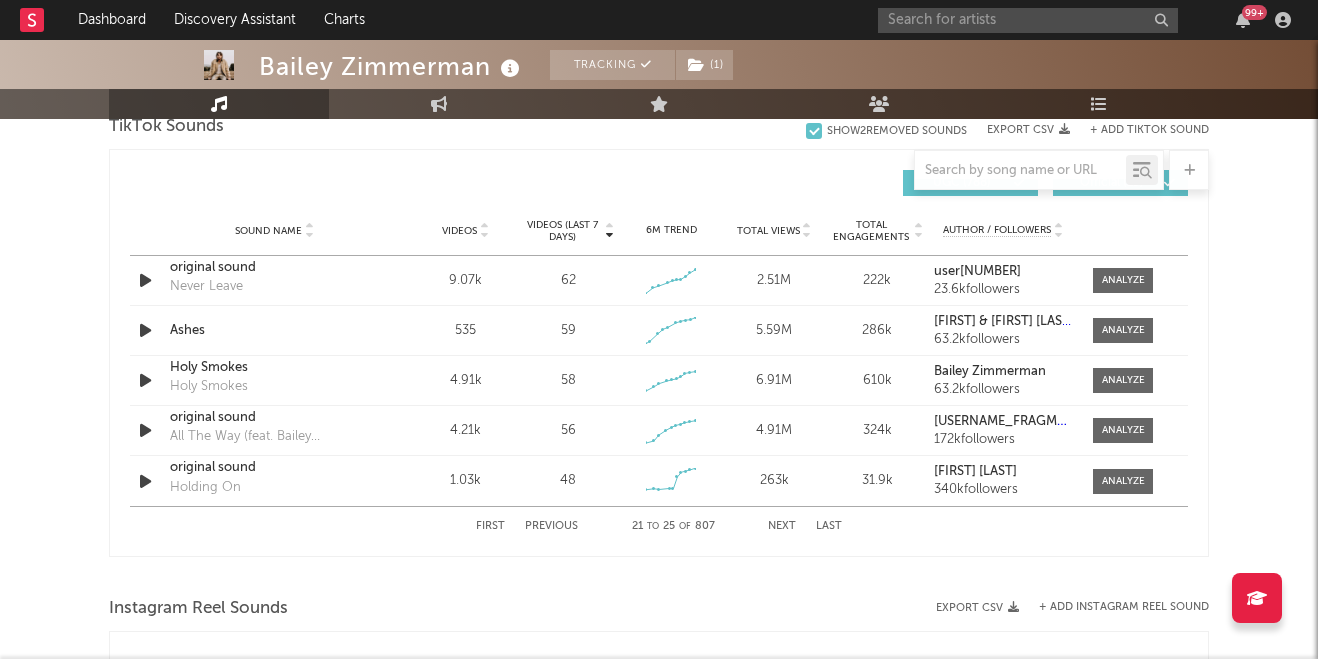 click on "Next" at bounding box center (782, 526) 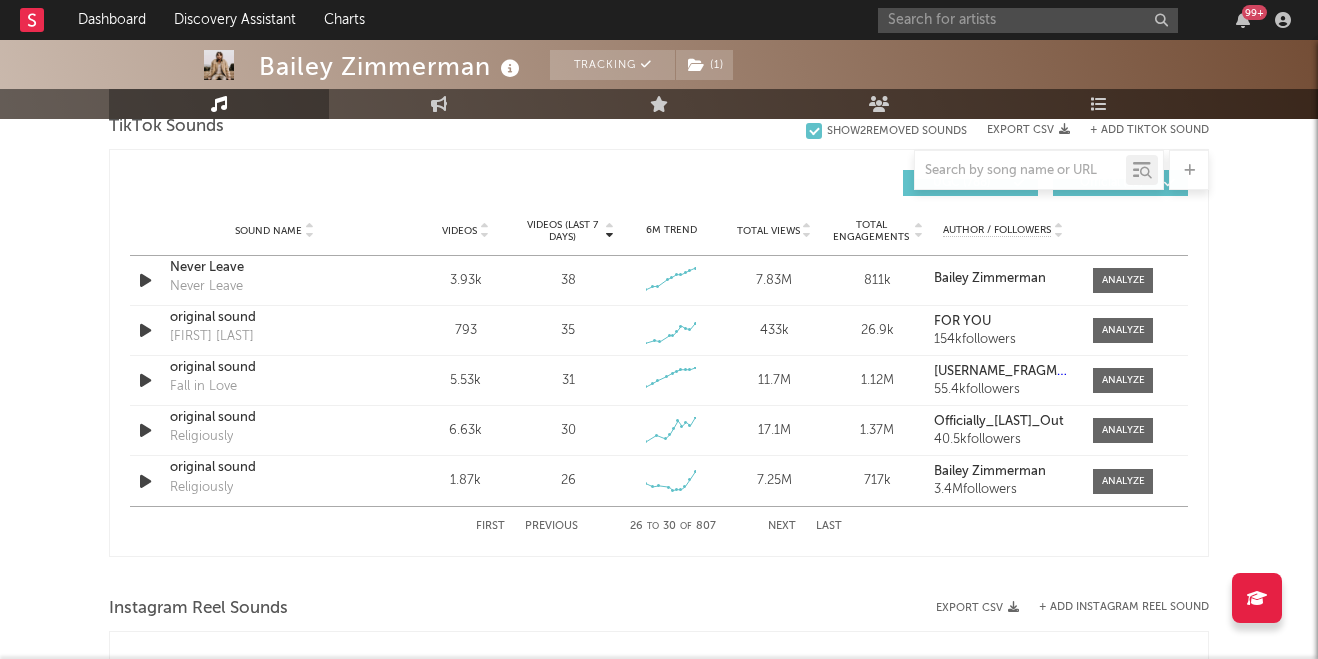click on "Next" at bounding box center [782, 526] 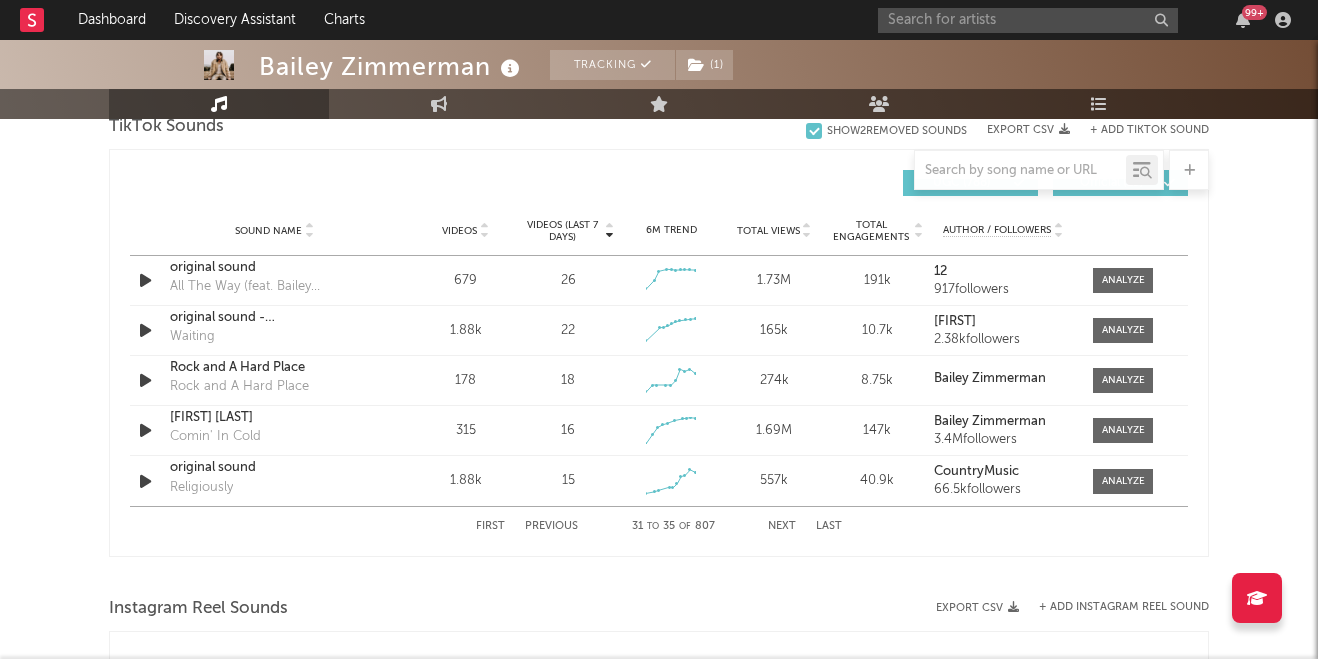 click on "Next" at bounding box center (782, 526) 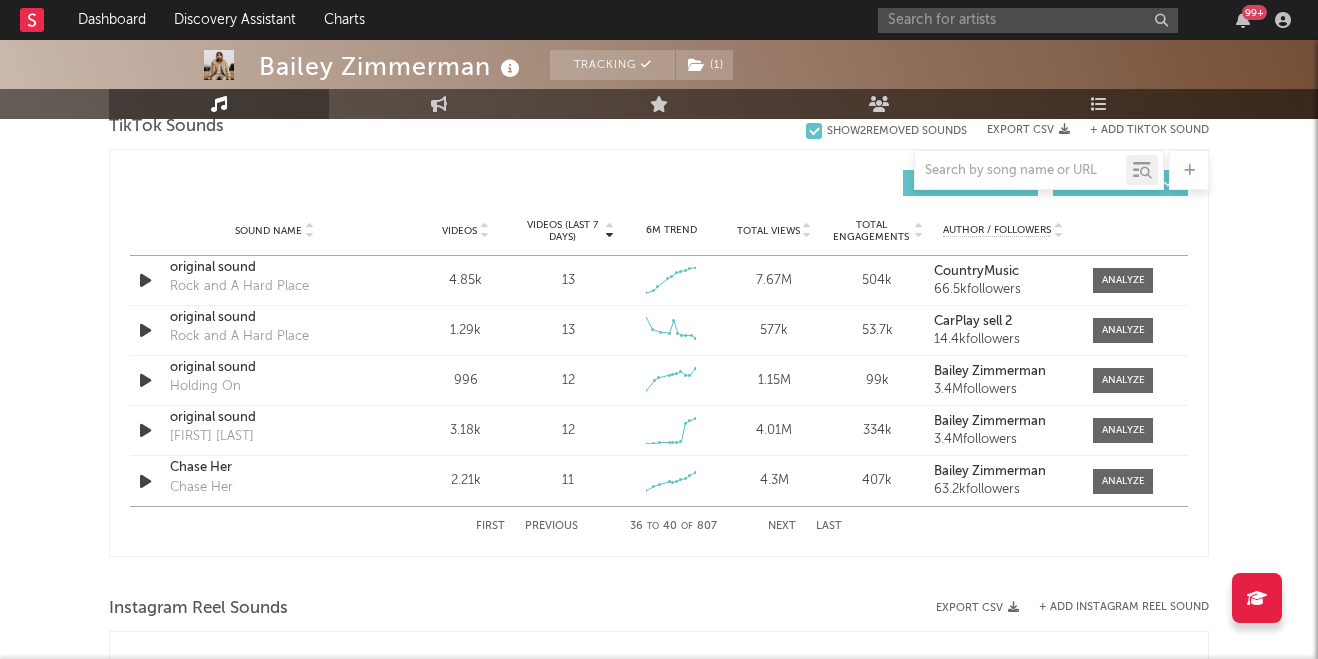 click on "Next" at bounding box center (782, 526) 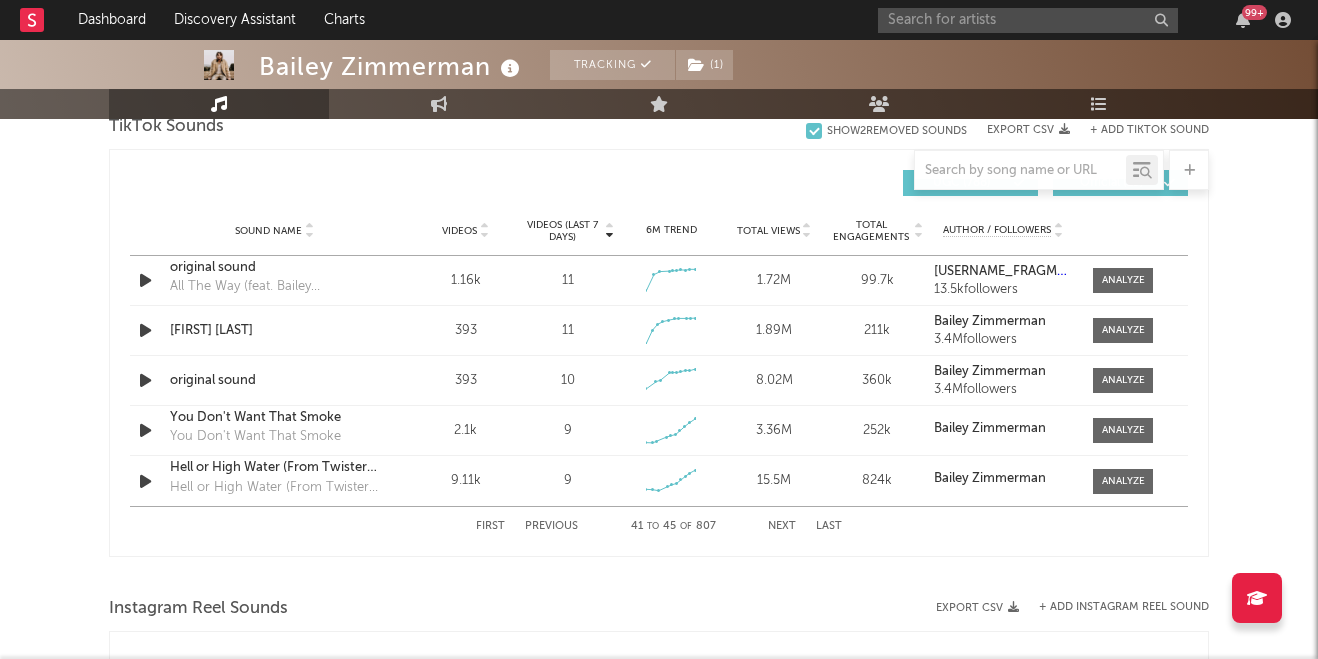 click on "Next" at bounding box center [782, 526] 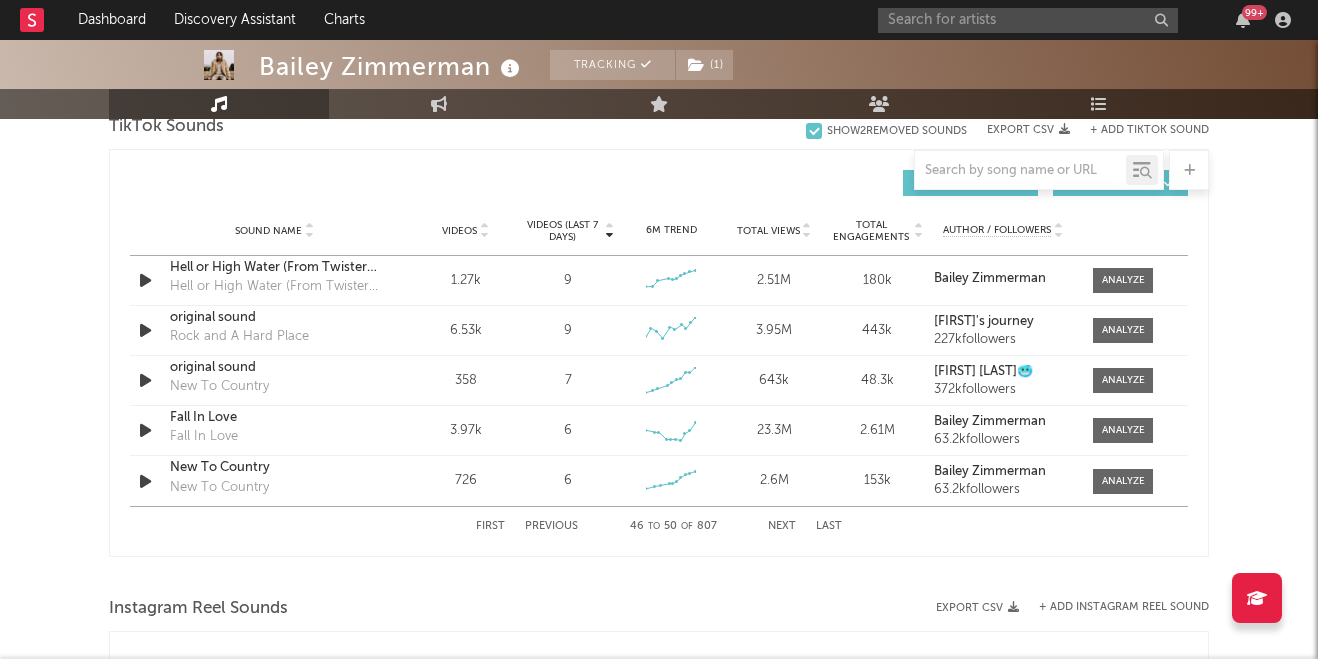 click on "Next" at bounding box center [782, 526] 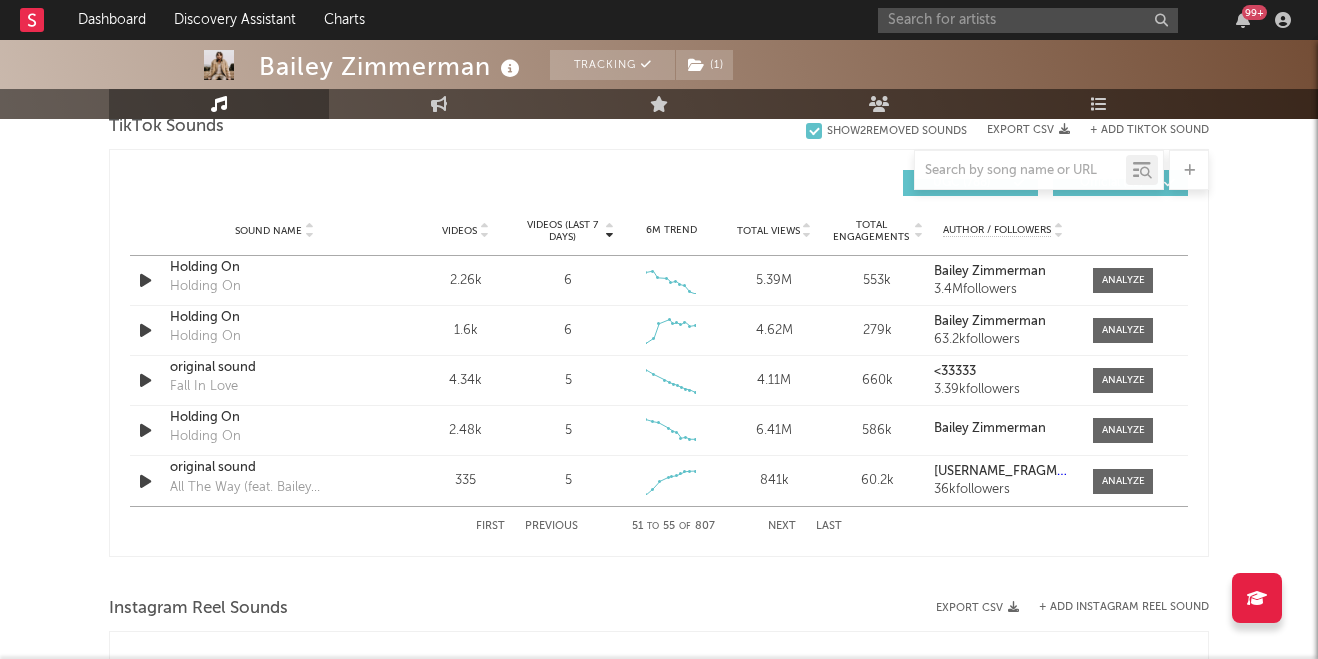 click on "Next" at bounding box center [782, 526] 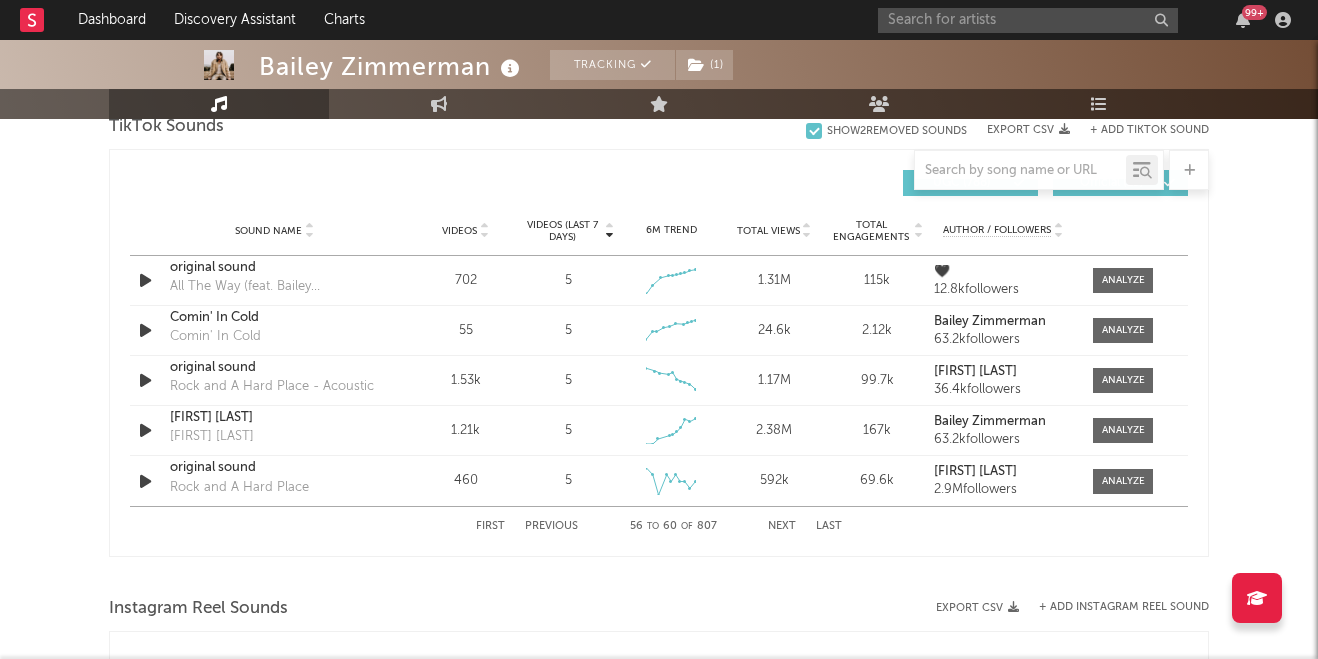 click on "Next" at bounding box center [782, 526] 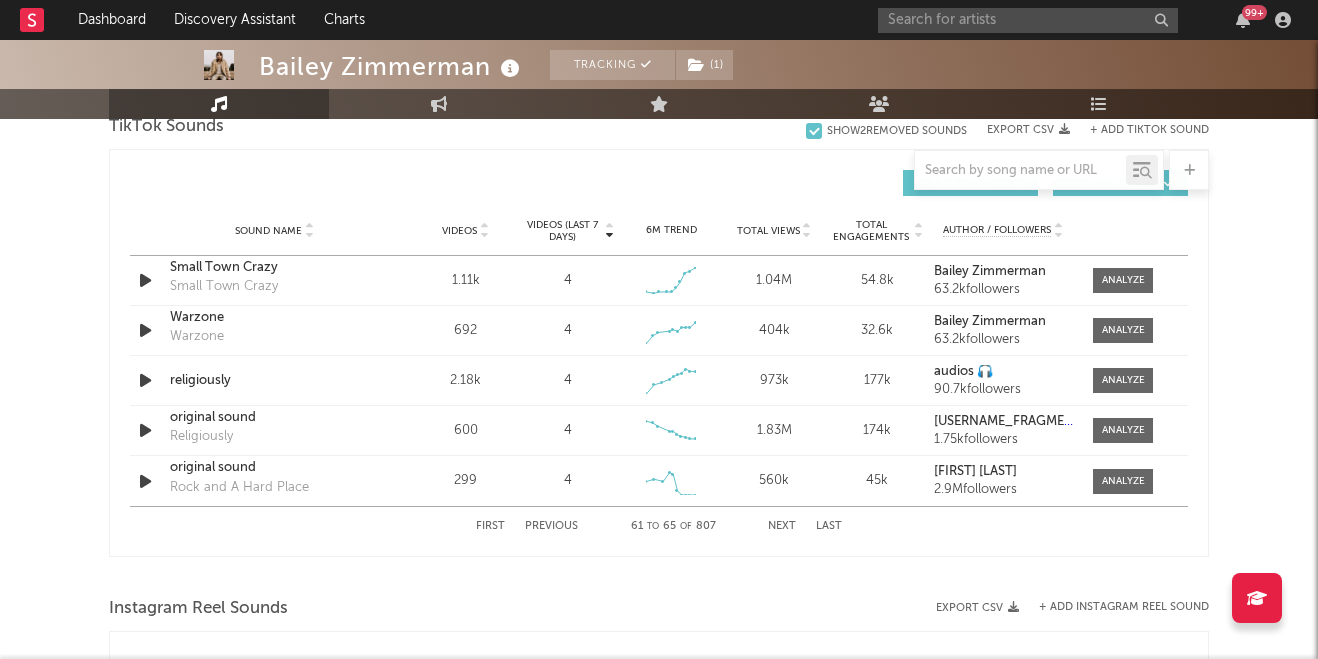 click on "Next" at bounding box center [782, 526] 